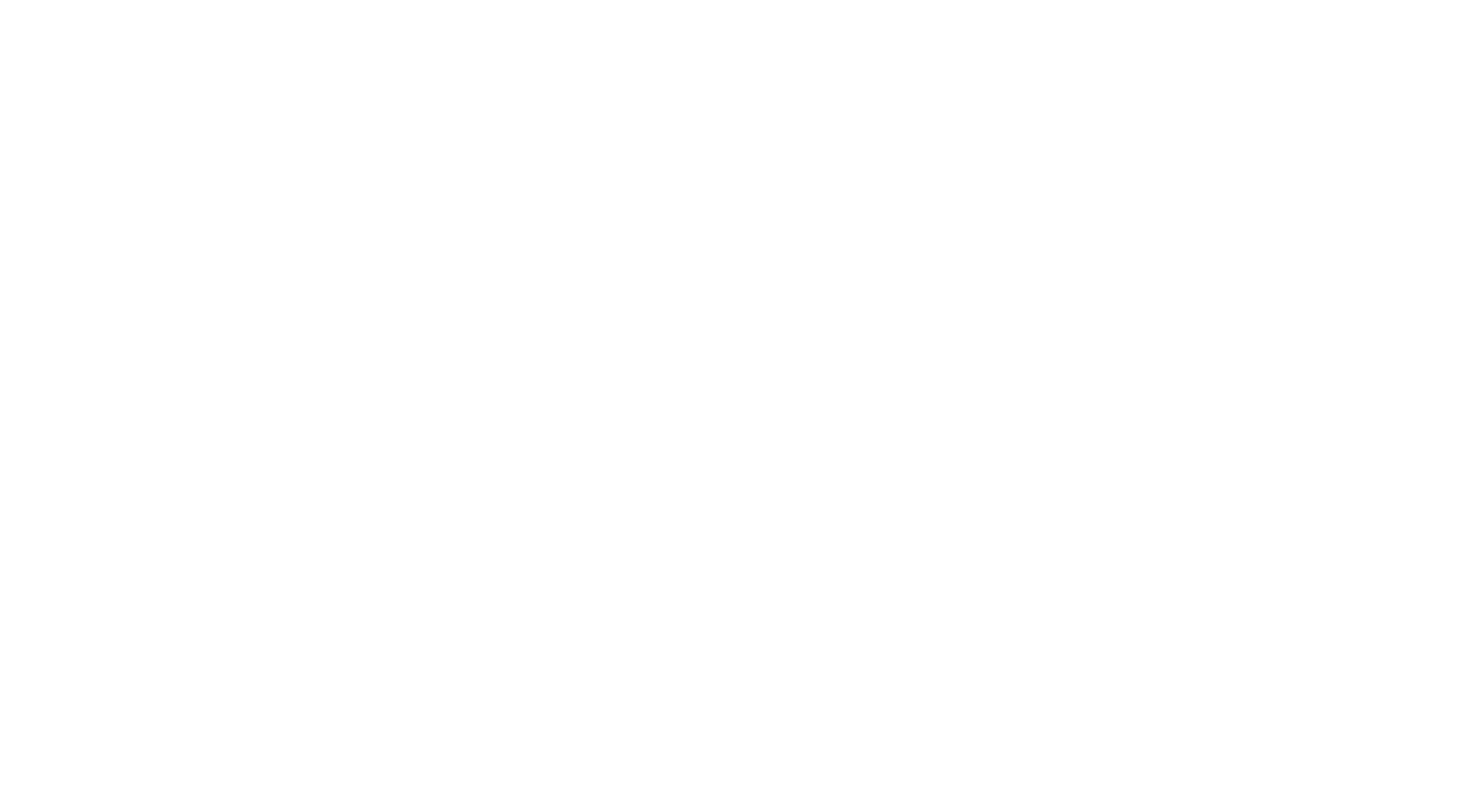 scroll, scrollTop: 0, scrollLeft: 0, axis: both 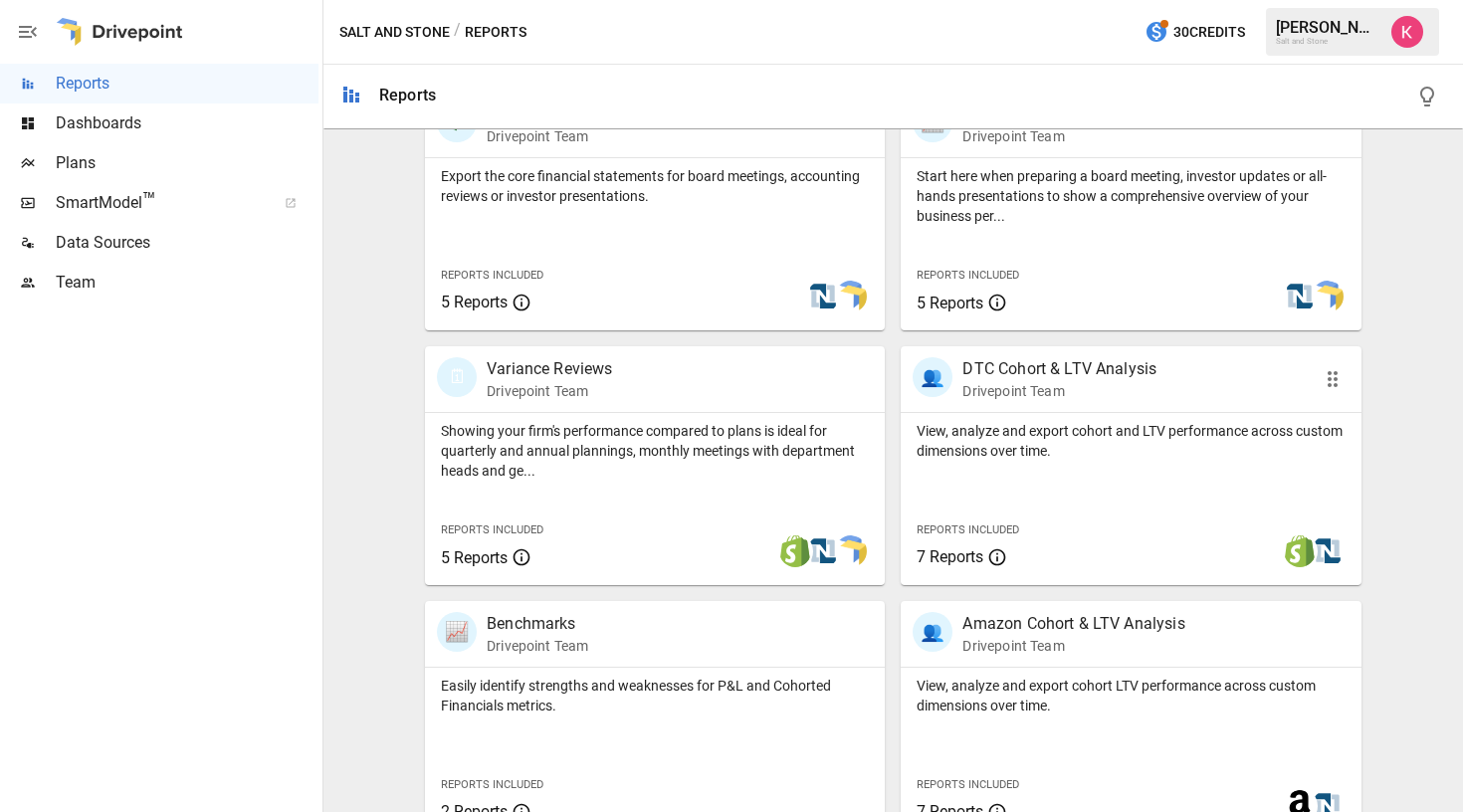 click on "Drivepoint Team" at bounding box center [1059, 391] 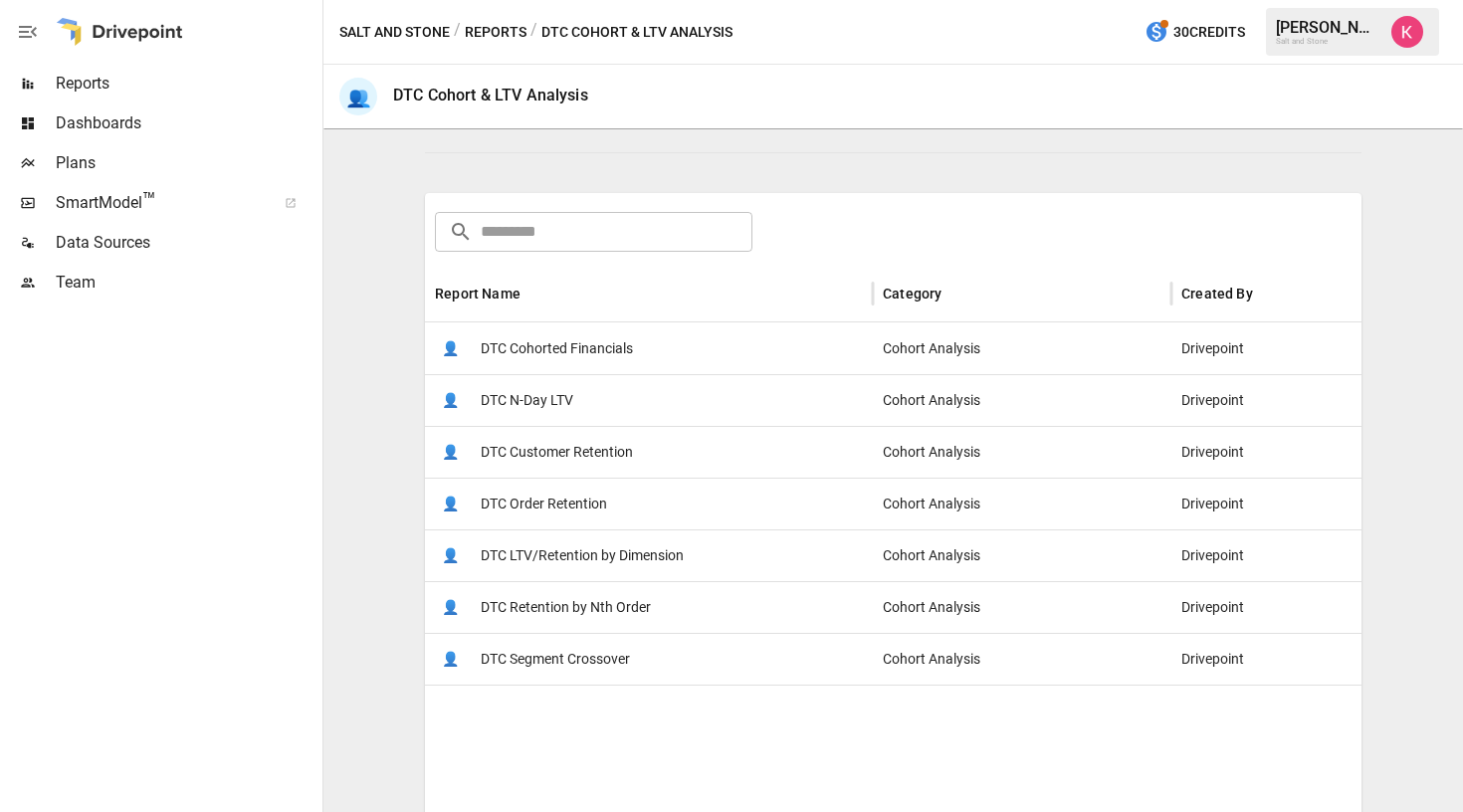 scroll, scrollTop: 239, scrollLeft: 0, axis: vertical 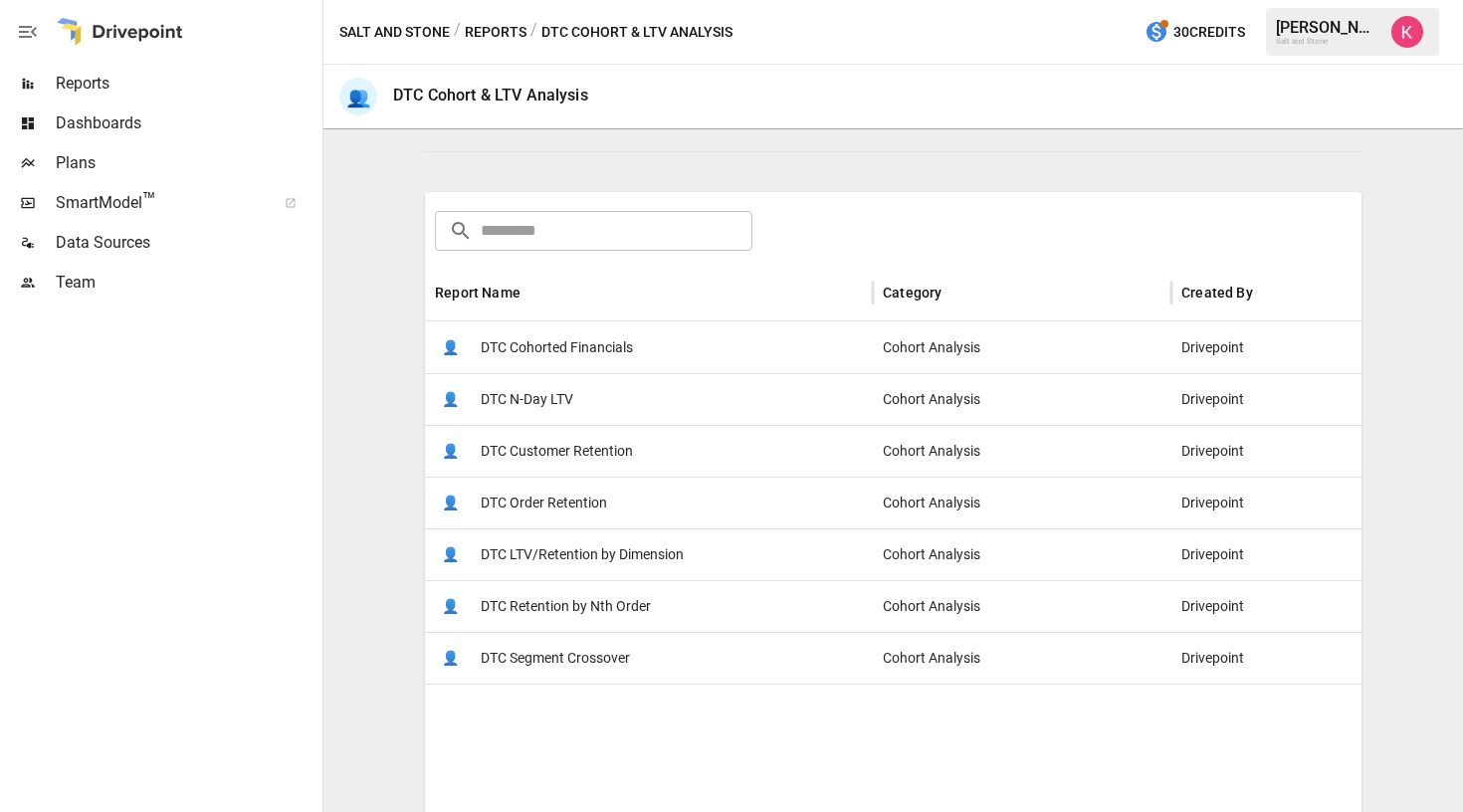 click on "DTC Cohorted Financials" at bounding box center [556, 347] 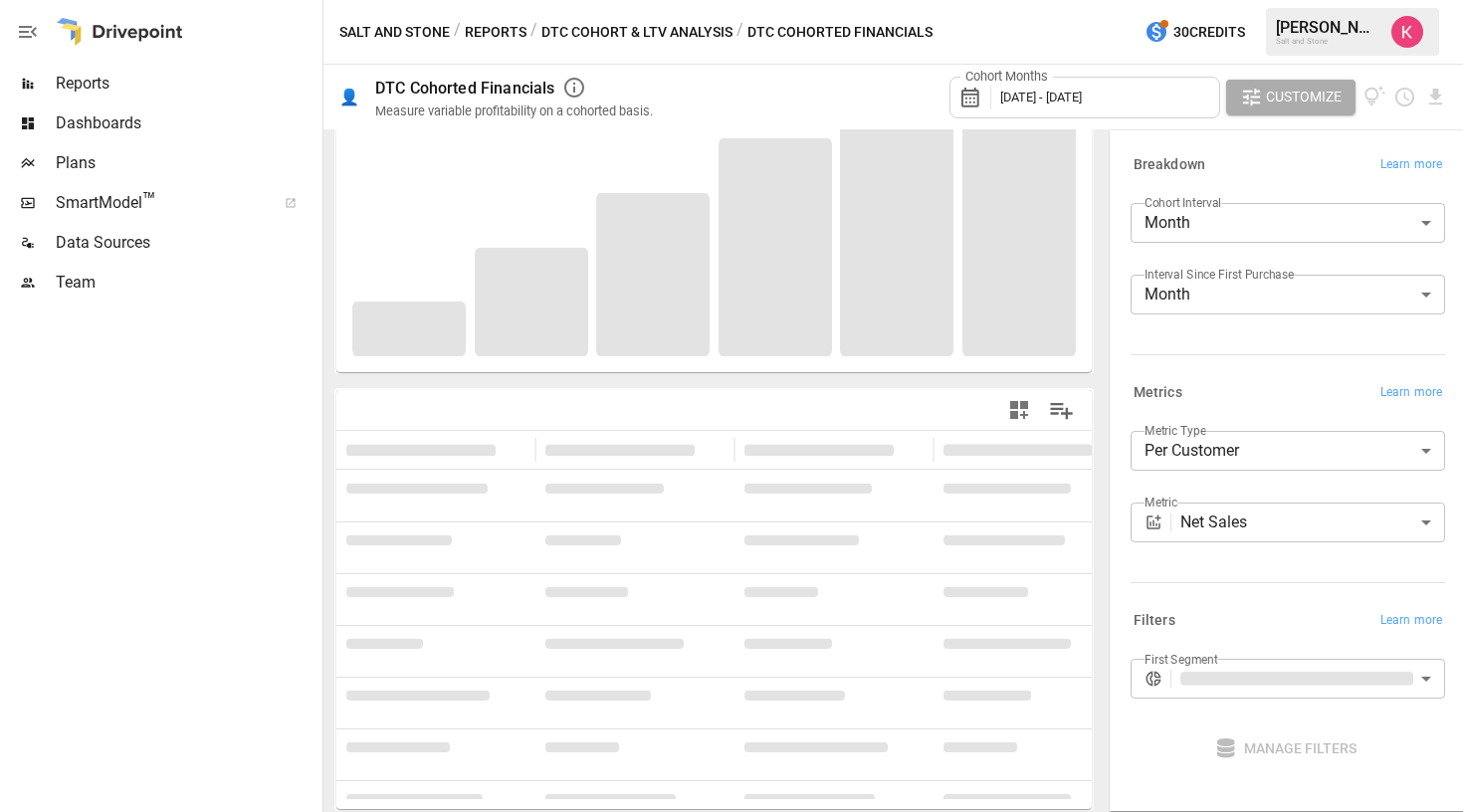 scroll, scrollTop: 168, scrollLeft: 0, axis: vertical 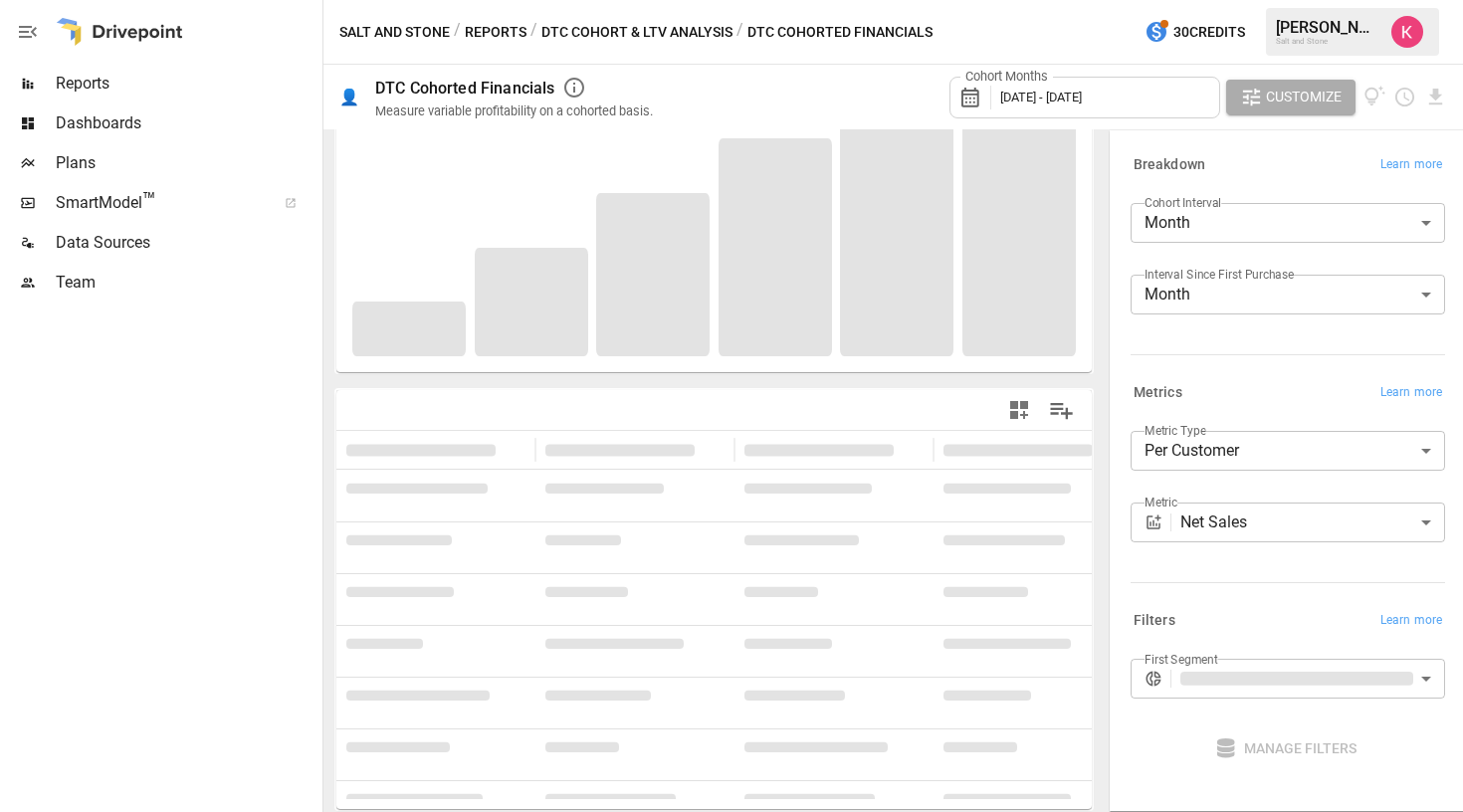 click on "**********" at bounding box center (732, 0) 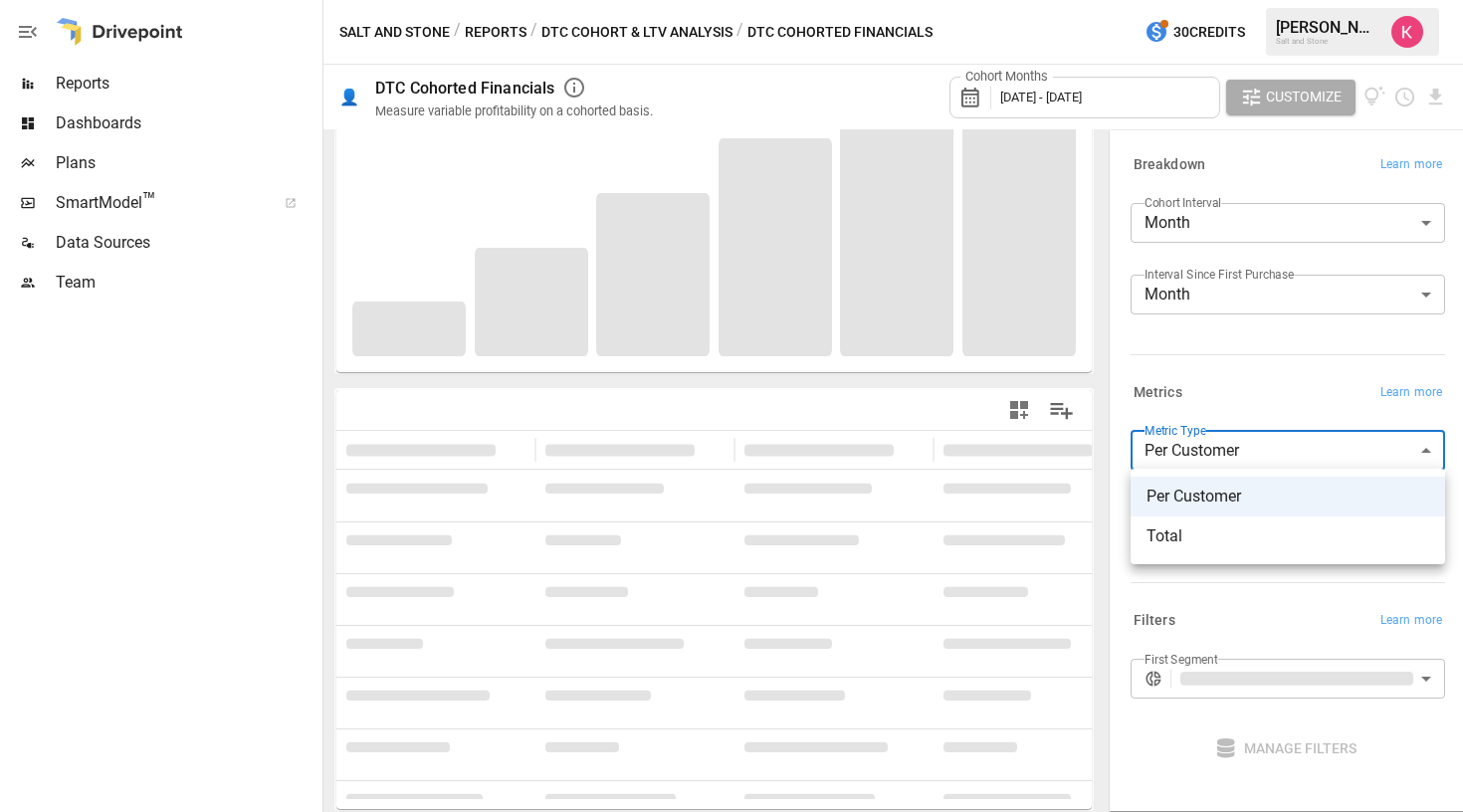 click at bounding box center (732, 406) 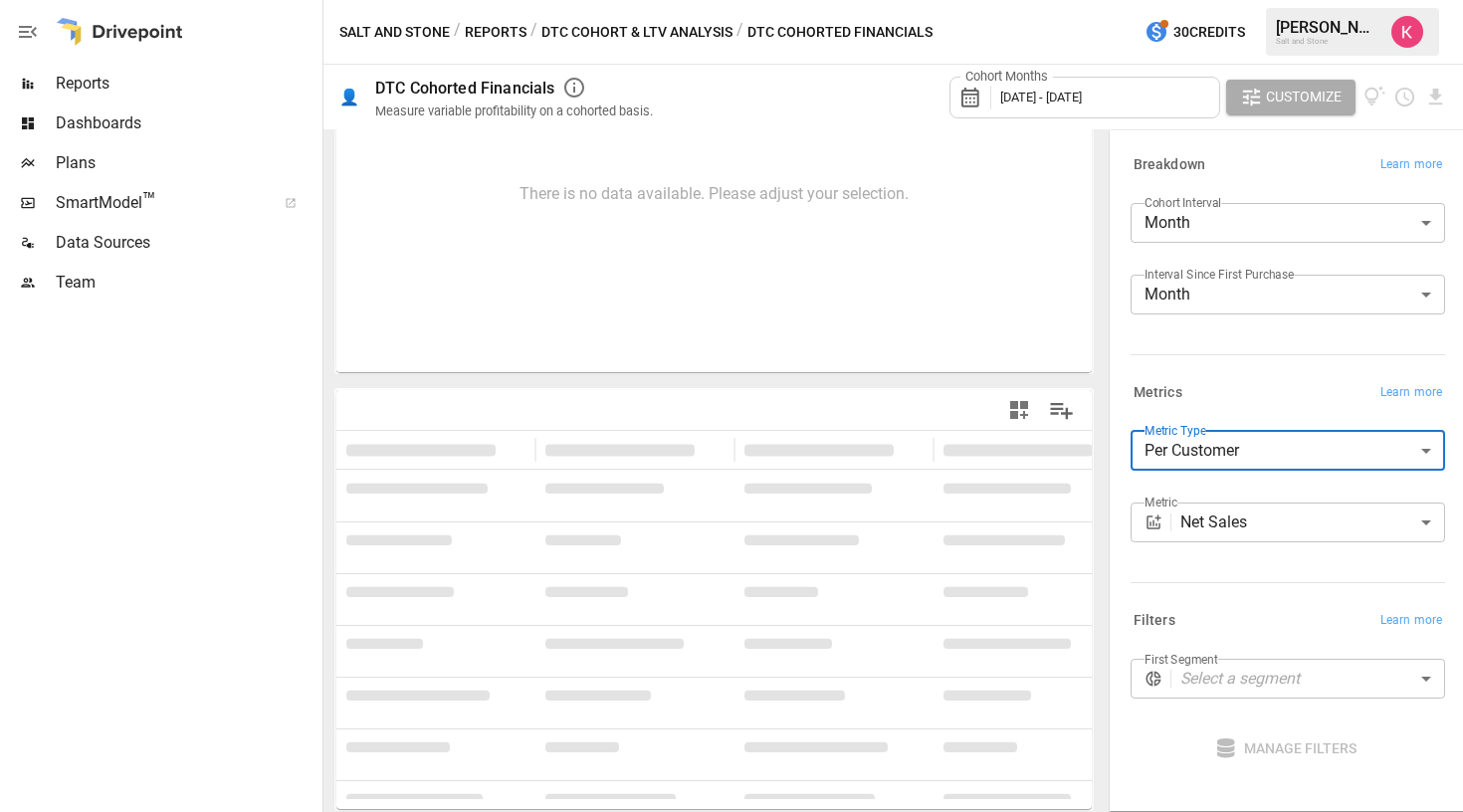 scroll, scrollTop: 157, scrollLeft: 0, axis: vertical 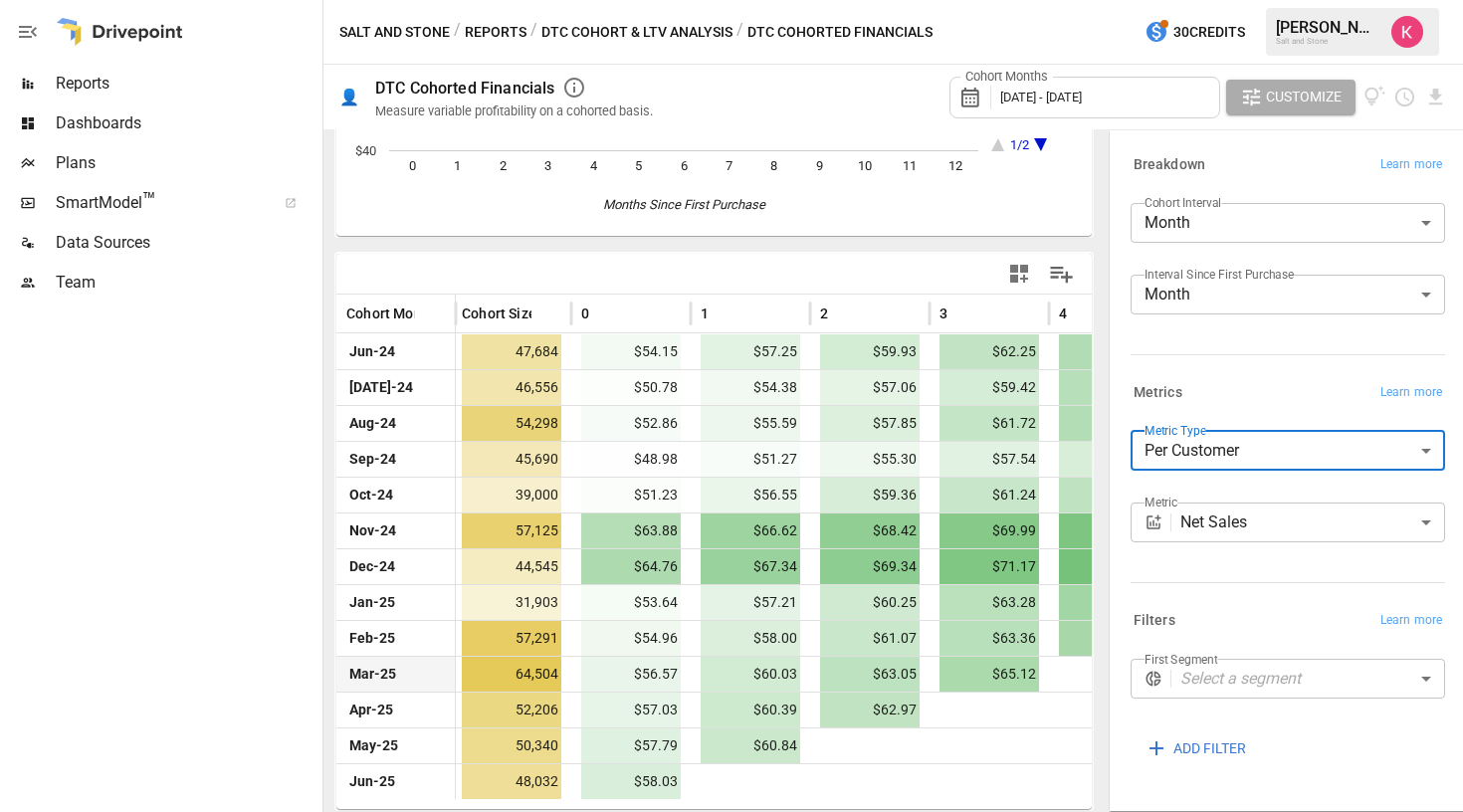 click on "$56.57" at bounding box center (631, 674) 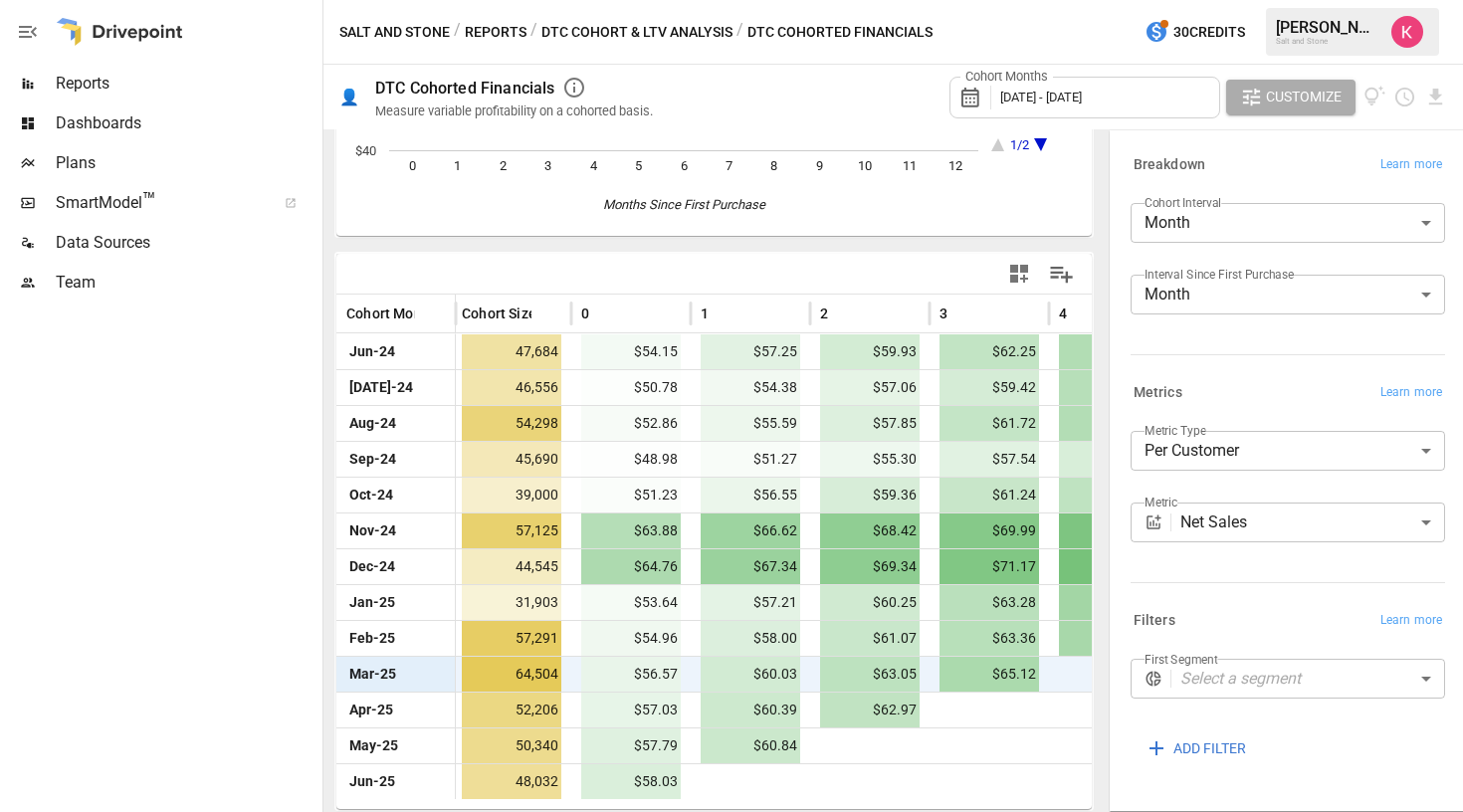 click on "$56.57" at bounding box center (631, 674) 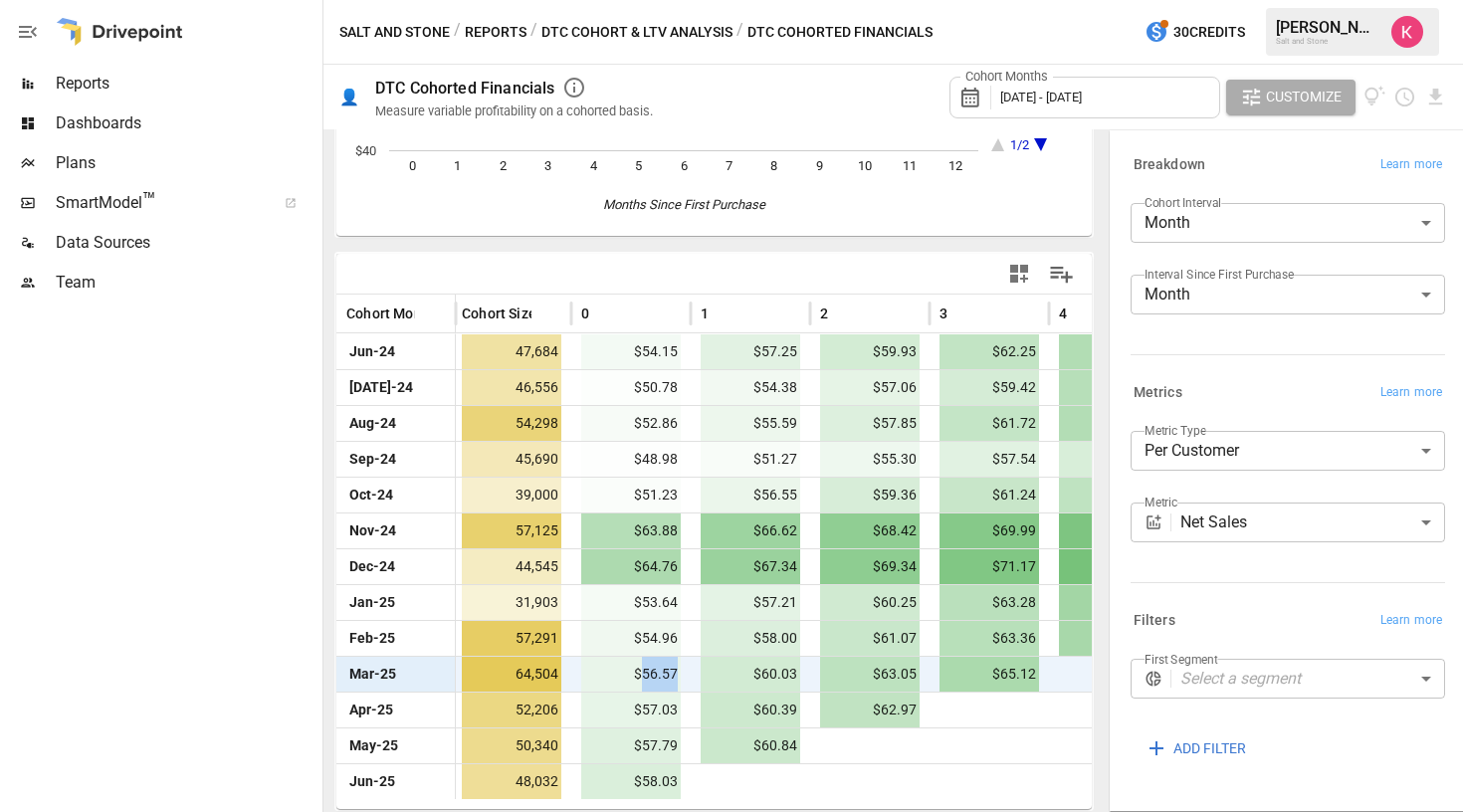 click on "$56.57" at bounding box center [631, 674] 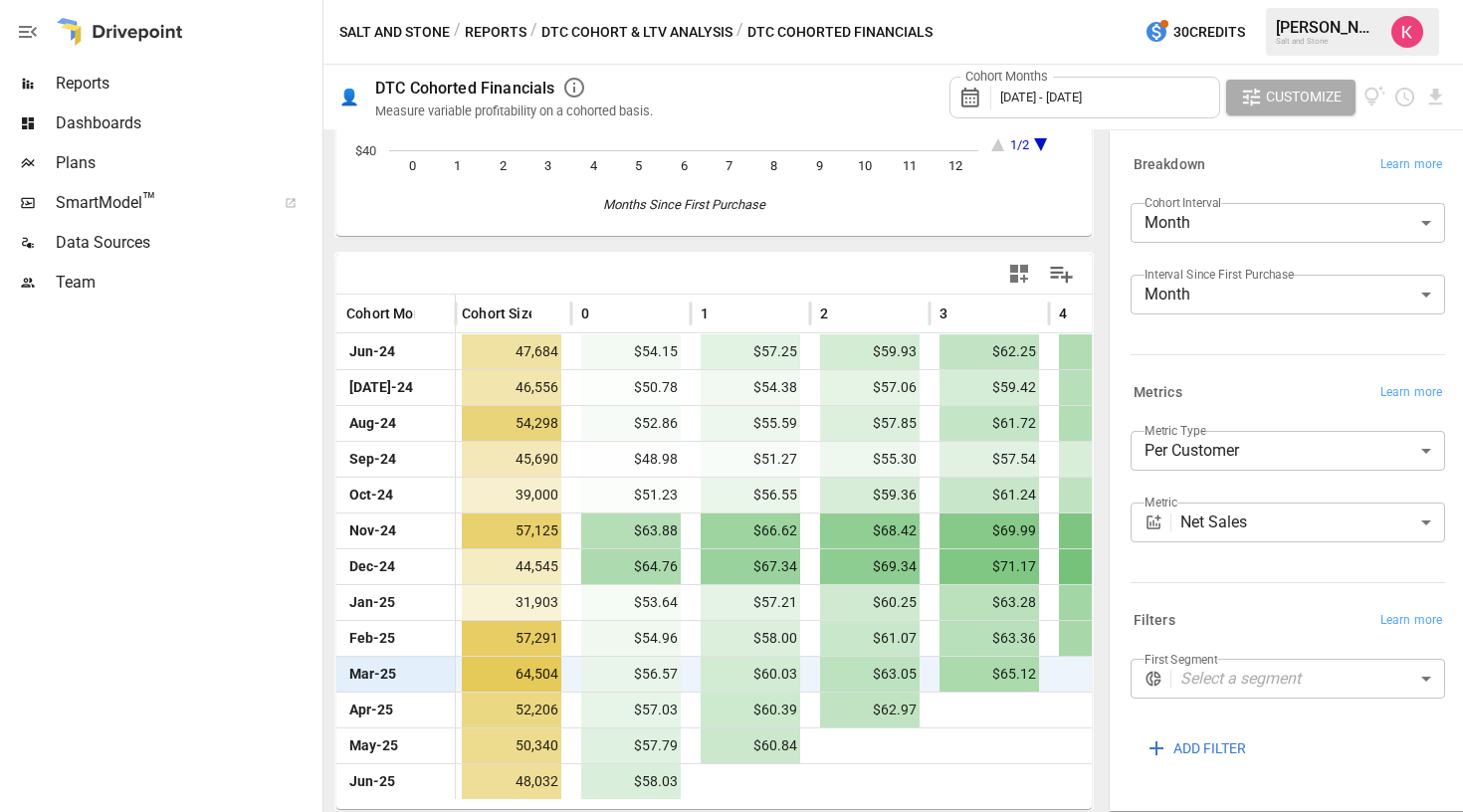 click on "$60.03" at bounding box center [750, 674] 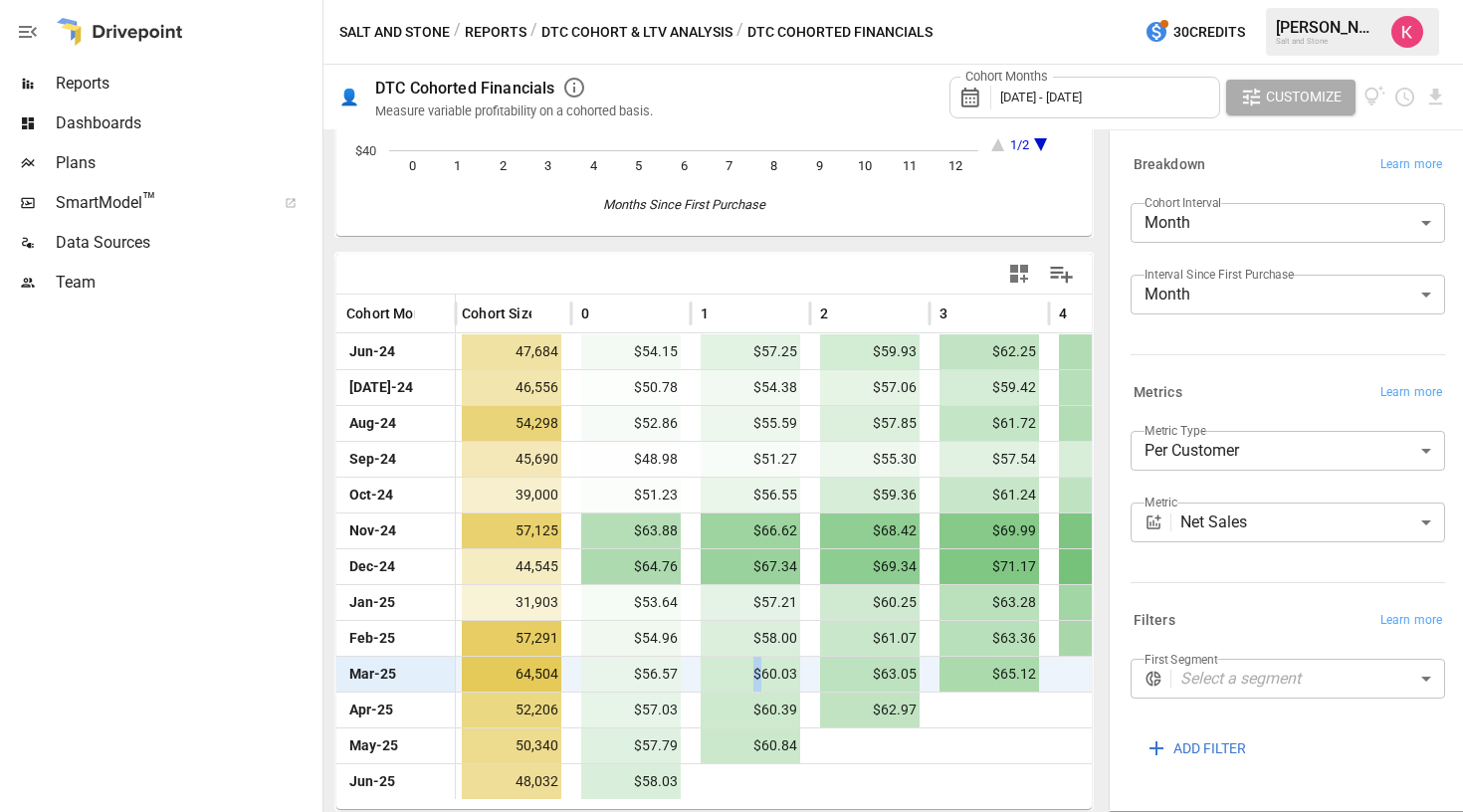 click on "$60.03" at bounding box center [750, 674] 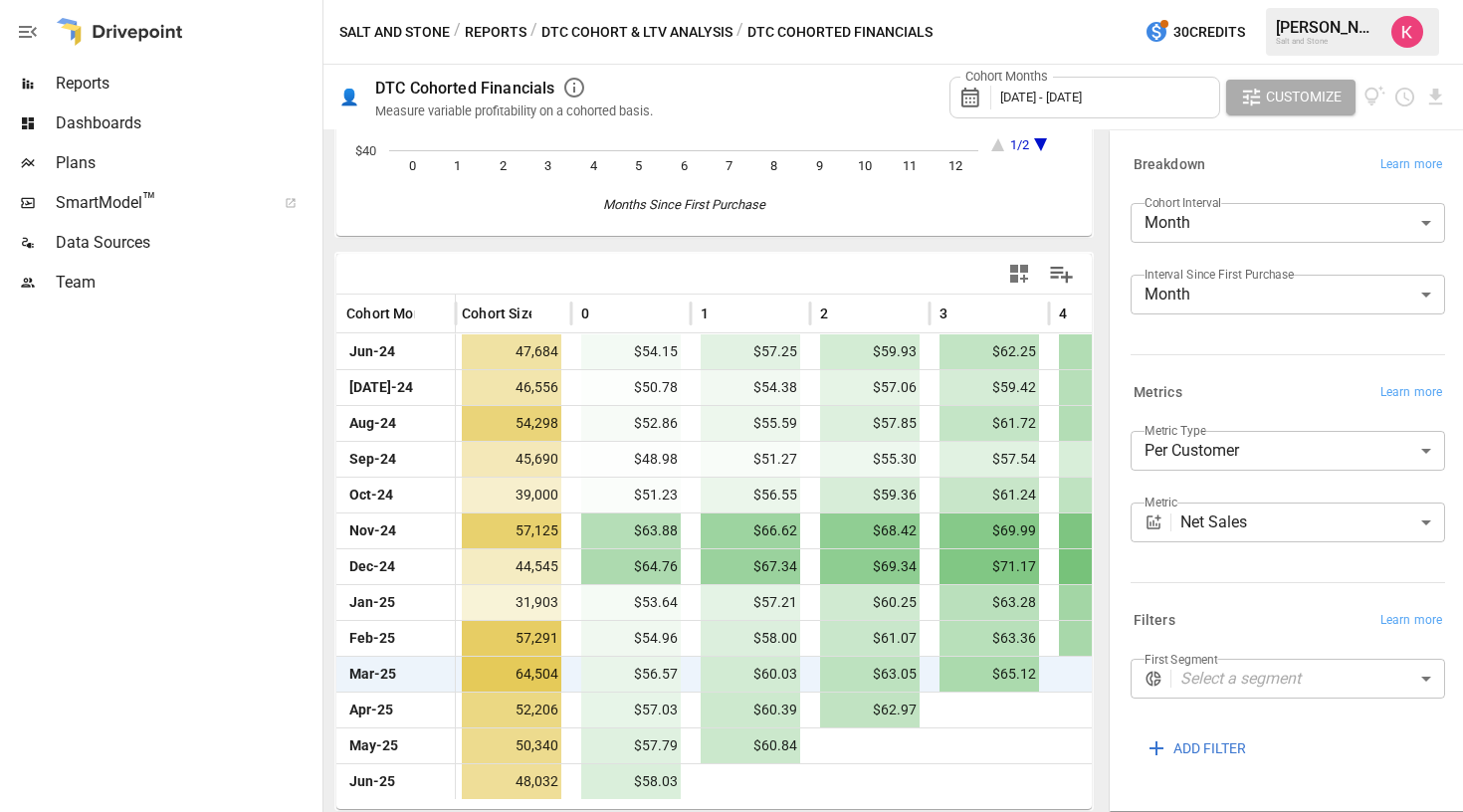 click on "Metrics Learn more" at bounding box center [1288, 393] 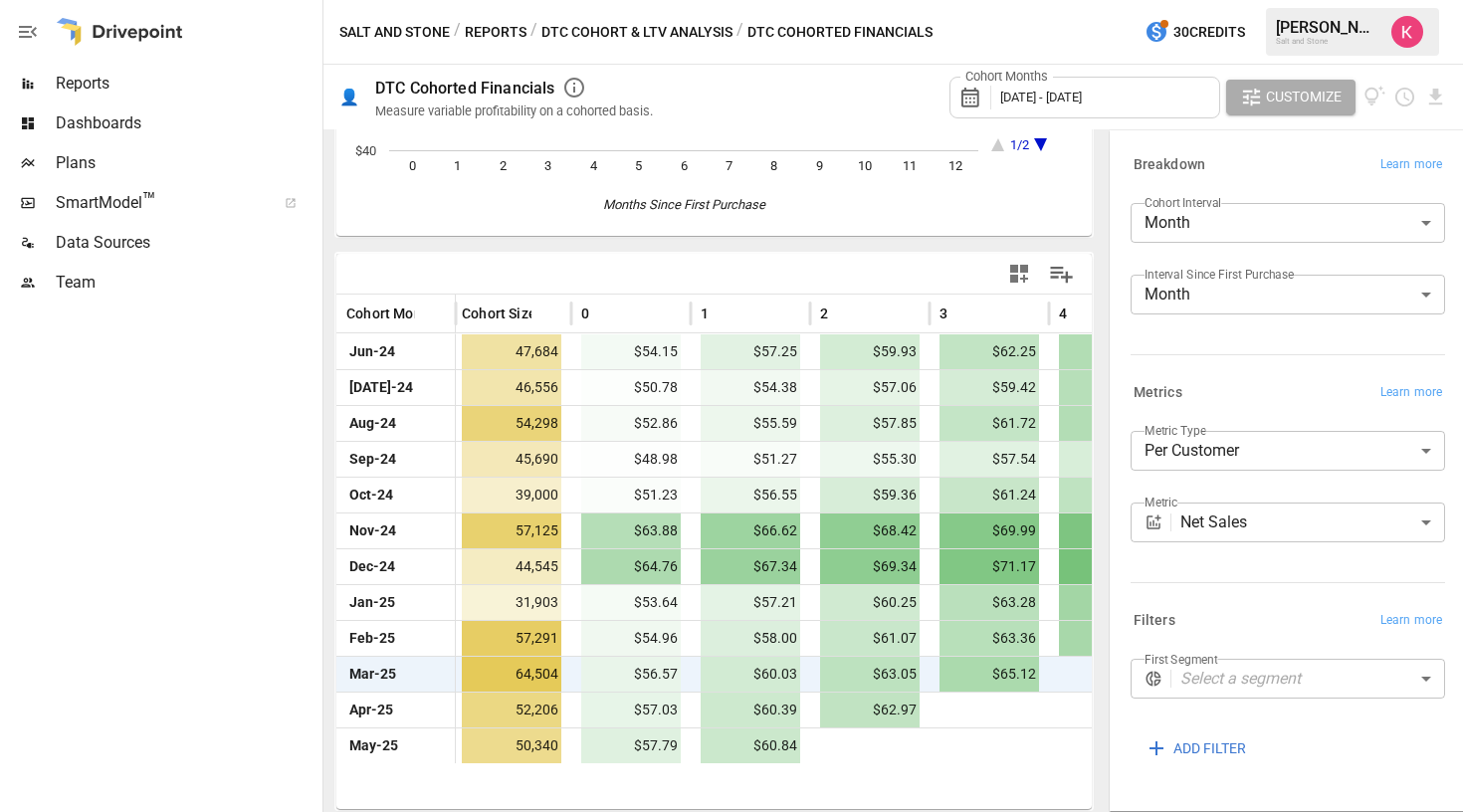 scroll, scrollTop: -12, scrollLeft: 4, axis: both 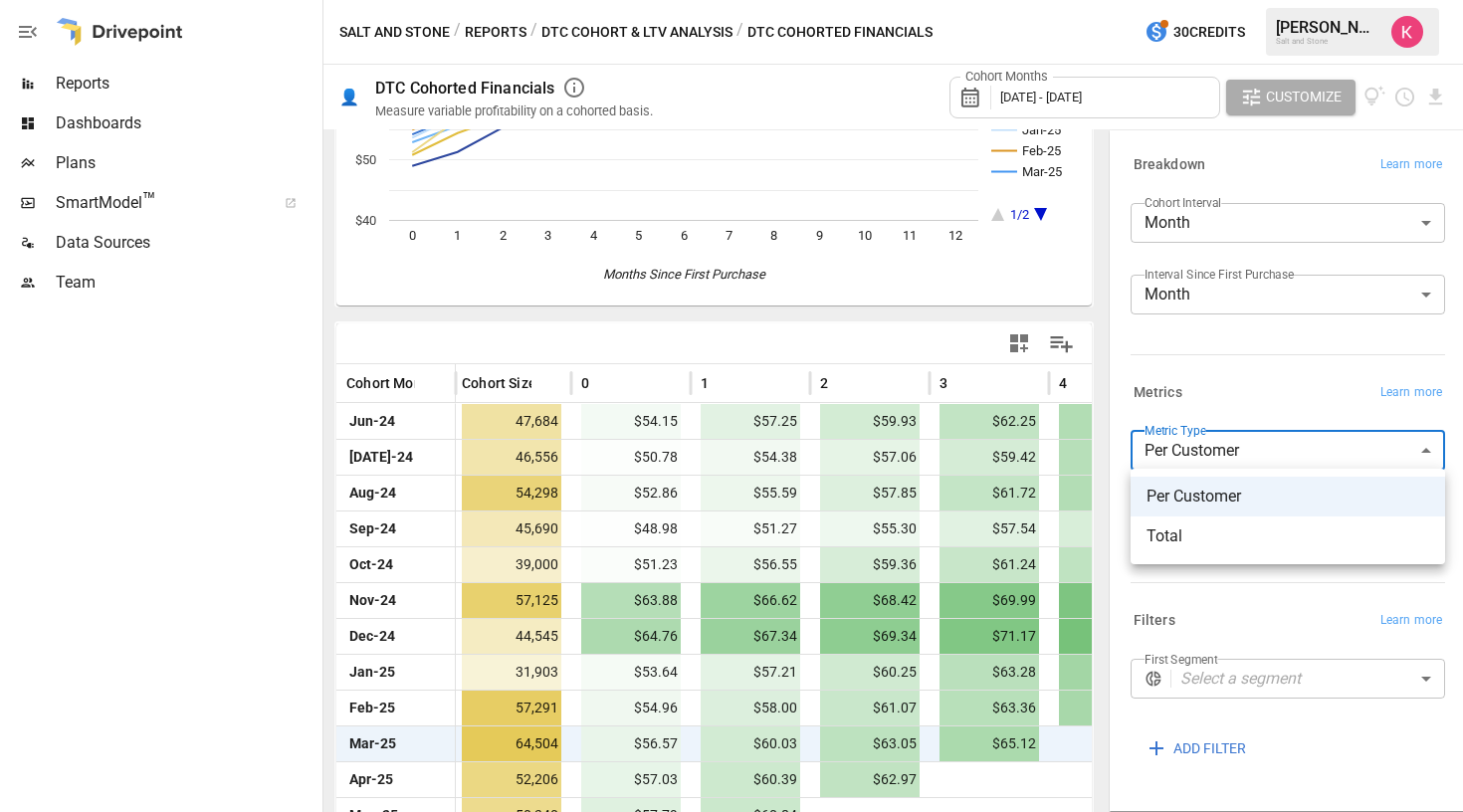 click on "Reports Dashboards Plans SmartModel ™ Data Sources Team Salt and Stone / Reports / DTC Cohort & LTV Analysis / DTC Cohorted Financials 30  Credits [PERSON_NAME] Salt and Stone 👤 DTC Cohorted Financials Measure variable profitability on a cohorted basis. Cohort Months [DATE] - [DATE] Customize Jun-24 [DATE]-24 Aug-24 Sep-24 Oct-24 Nov-24 Dec-24 Jan-25 Feb-25 Mar-25 1/2 0 1 2 3 4 5 6 7 8 9 10 11 12 $40 $50 $60 $70 $80 Months Since First Purchase 0/0 Cohort Month  Cohort Size   0   1   2   3   4   5   [DATE]-24 47,684 $54.15 $57.25 $59.93 $62.25 $64.29 $67.72 $69.62 [DATE]-24 46,556 $50.78 $54.38 $57.06 $59.42 $63.40 $65.52 $67.01 Aug-24 54,298 $52.86 $55.59 $57.85 $61.72 $63.90 $65.21 $66.56 Sep-24 45,690 $48.98 $51.27 $55.30 $57.54 $58.99 $60.30 $61.69 Oct-24 39,000 $51.23 $56.55 $59.36 $61.24 $63.02 $64.68 $66.52 Nov-24 57,125 $63.88 $66.62 $68.42 $69.99 $71.66 $73.31 $74.86 Dec-24 44,545 $64.76 $67.34 $69.34 $71.17 $73.18 $74.76 $76.04 Jan-25 31,903 $53.64 $57.21 $60.25 $63.28 $65.80 $67.70 Feb-25 57,291 ​" at bounding box center (732, 0) 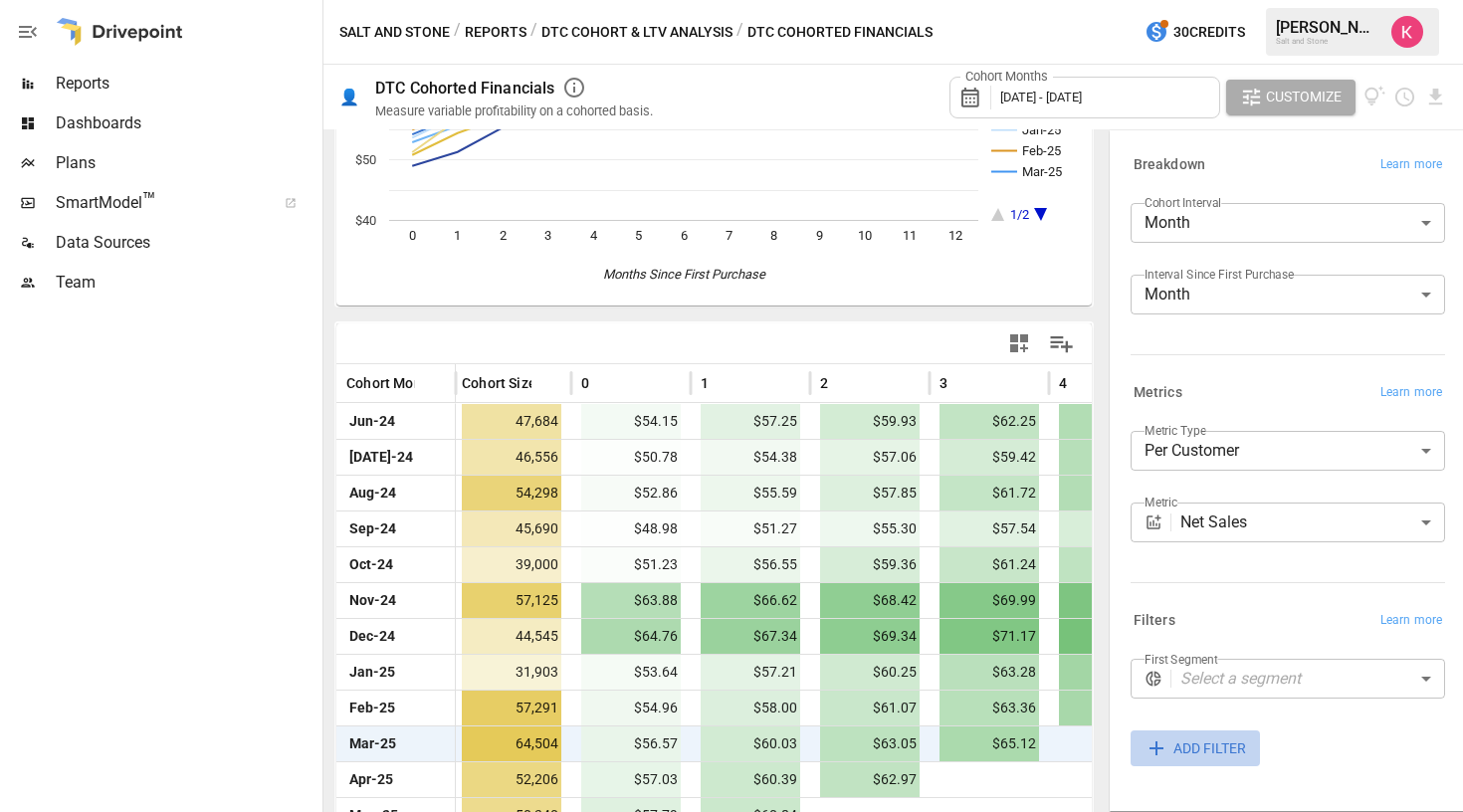 click on "ADD FILTER" at bounding box center (1209, 748) 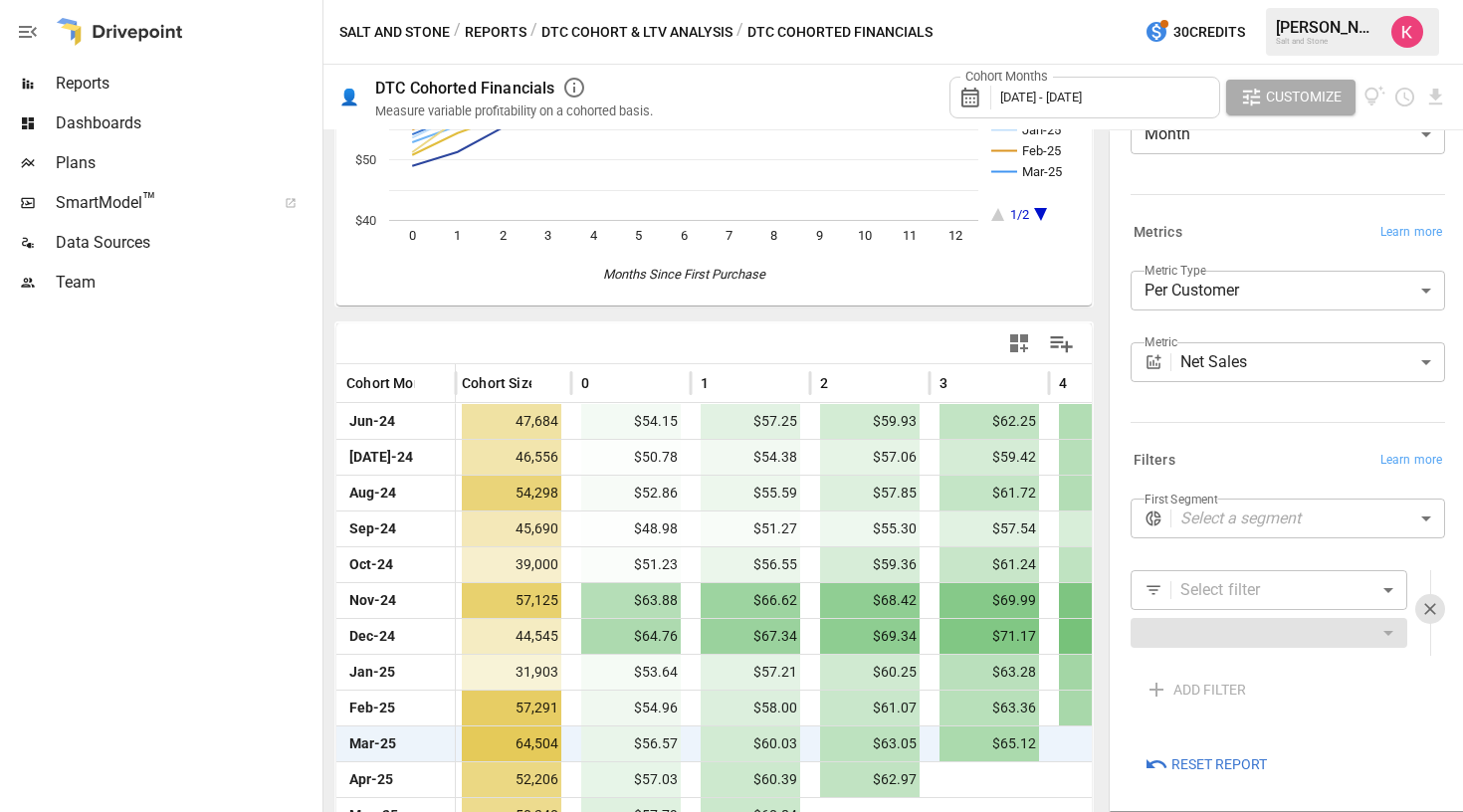 scroll, scrollTop: 159, scrollLeft: 0, axis: vertical 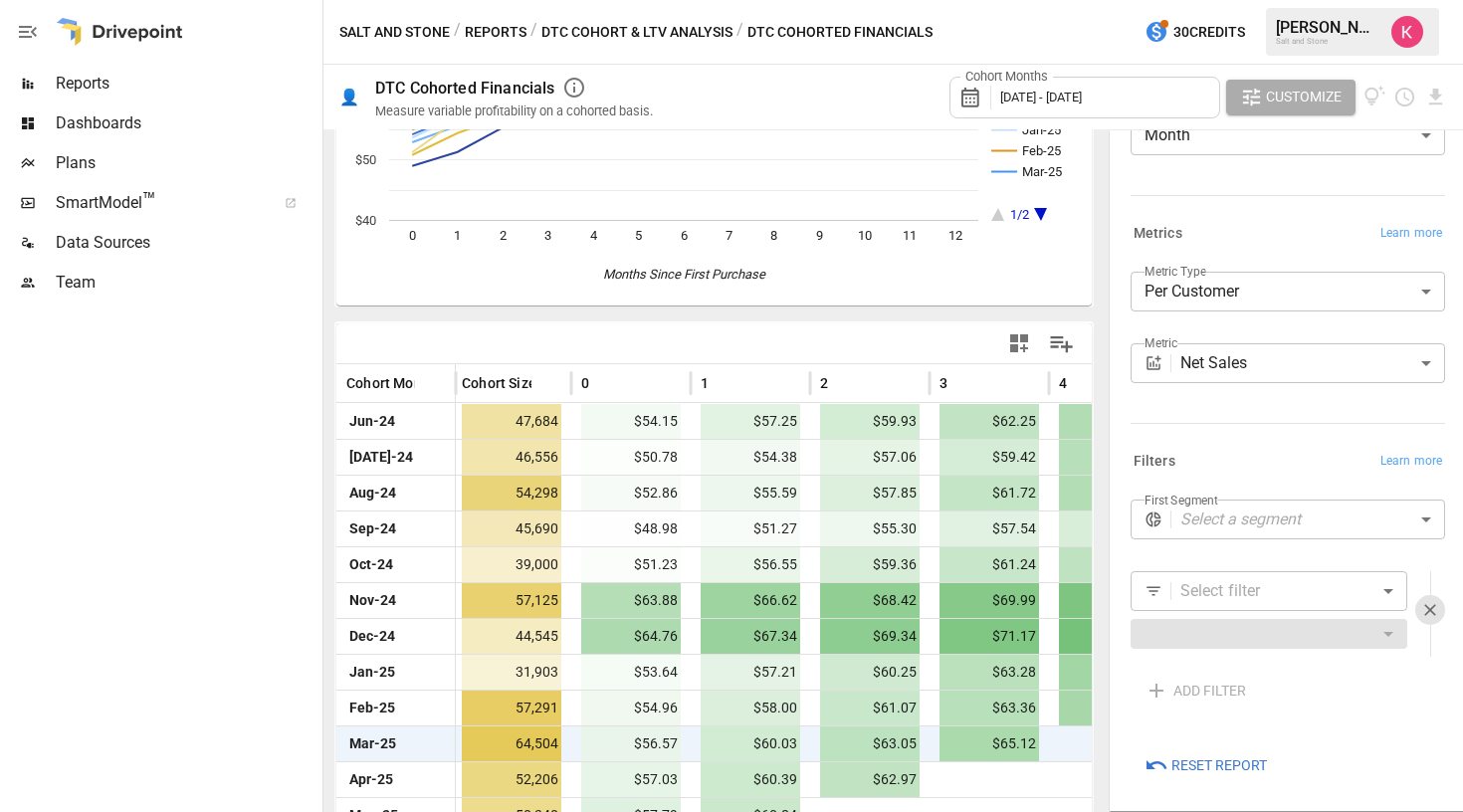 click on "Reports Dashboards Plans SmartModel ™ Data Sources Team Salt and Stone / Reports / DTC Cohort & LTV Analysis / DTC Cohorted Financials 30  Credits [PERSON_NAME] Salt and Stone 👤 DTC Cohorted Financials Measure variable profitability on a cohorted basis. Cohort Months [DATE] - [DATE] Customize Jun-24 [DATE]-24 Aug-24 Sep-24 Oct-24 Nov-24 Dec-24 Jan-25 Feb-25 Mar-25 1/2 0 1 2 3 4 5 6 7 8 9 10 11 12 $40 $50 $60 $70 $80 Months Since First Purchase 0/0 Cohort Month  Cohort Size   0   1   2   3   4   5   [DATE]-24 47,684 $54.15 $57.25 $59.93 $62.25 $64.29 $67.72 $69.62 [DATE]-24 46,556 $50.78 $54.38 $57.06 $59.42 $63.40 $65.52 $67.01 Aug-24 54,298 $52.86 $55.59 $57.85 $61.72 $63.90 $65.21 $66.56 Sep-24 45,690 $48.98 $51.27 $55.30 $57.54 $58.99 $60.30 $61.69 Oct-24 39,000 $51.23 $56.55 $59.36 $61.24 $63.02 $64.68 $66.52 Nov-24 57,125 $63.88 $66.62 $68.42 $69.99 $71.66 $73.31 $74.86 Dec-24 44,545 $64.76 $67.34 $69.34 $71.17 $73.18 $74.76 $76.04 Jan-25 31,903 $53.64 $57.21 $60.25 $63.28 $65.80 $67.70 Feb-25 57,291 ​" at bounding box center [732, 0] 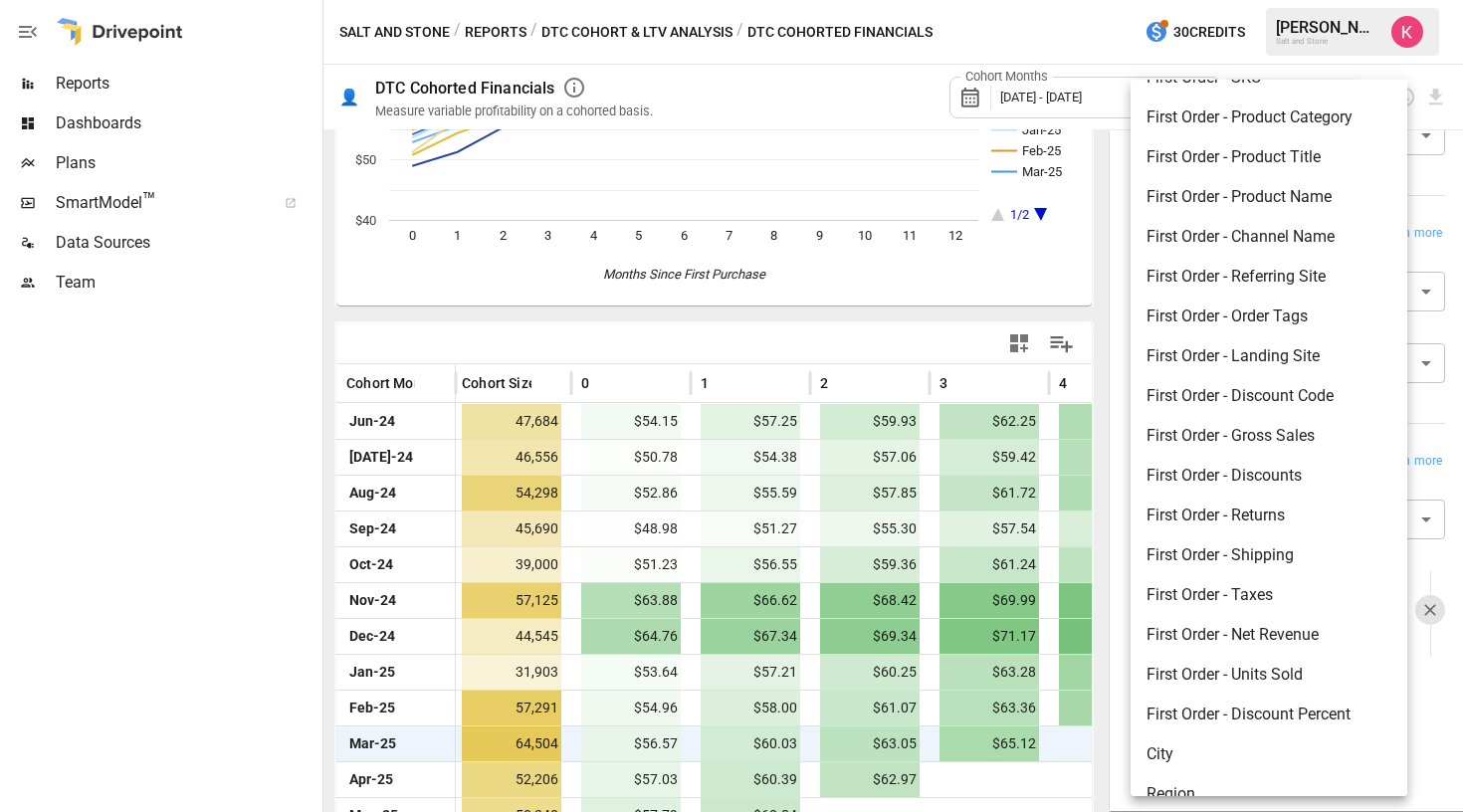scroll, scrollTop: 175, scrollLeft: 0, axis: vertical 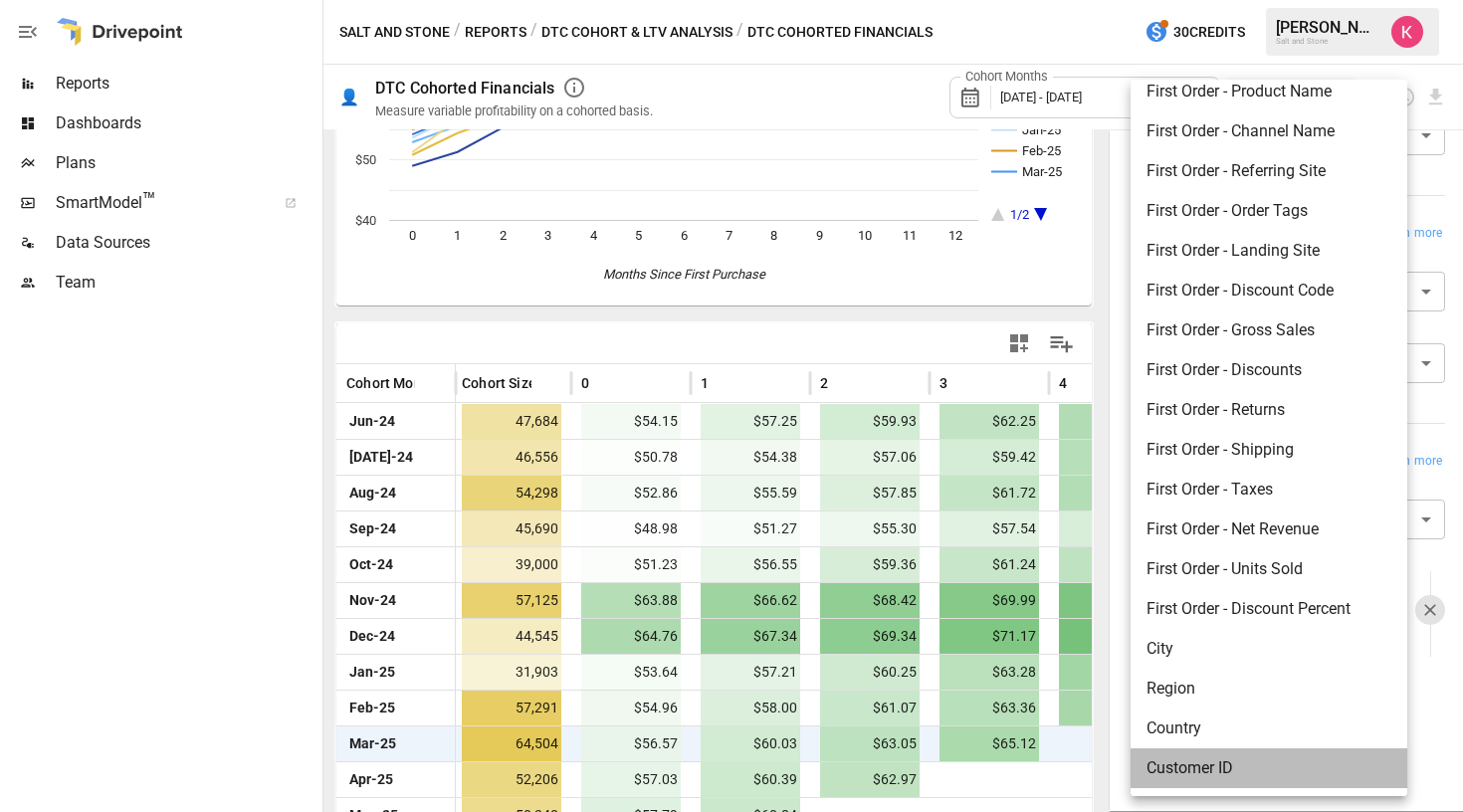 click on "Customer ID" at bounding box center [1269, 768] 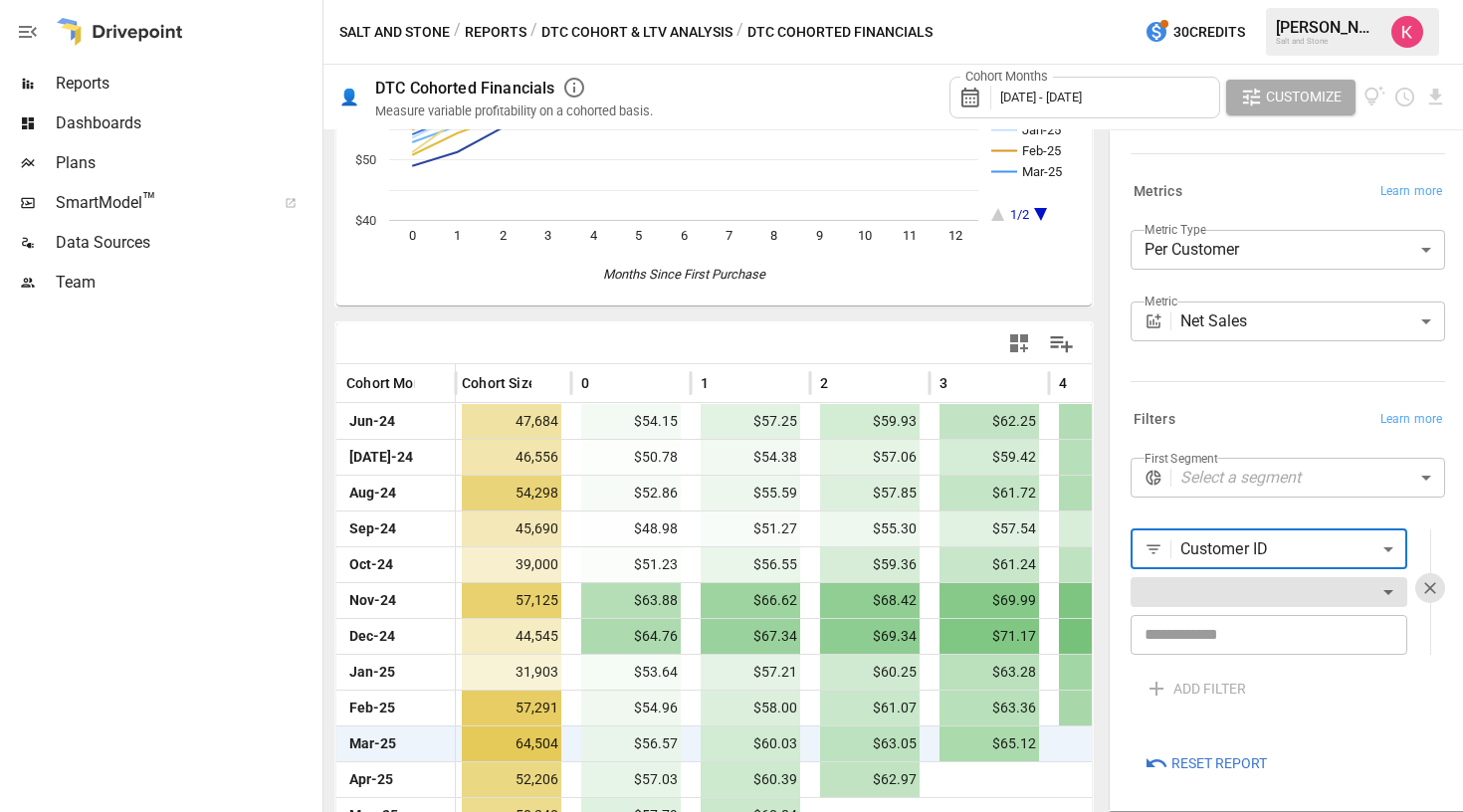 scroll, scrollTop: 199, scrollLeft: 0, axis: vertical 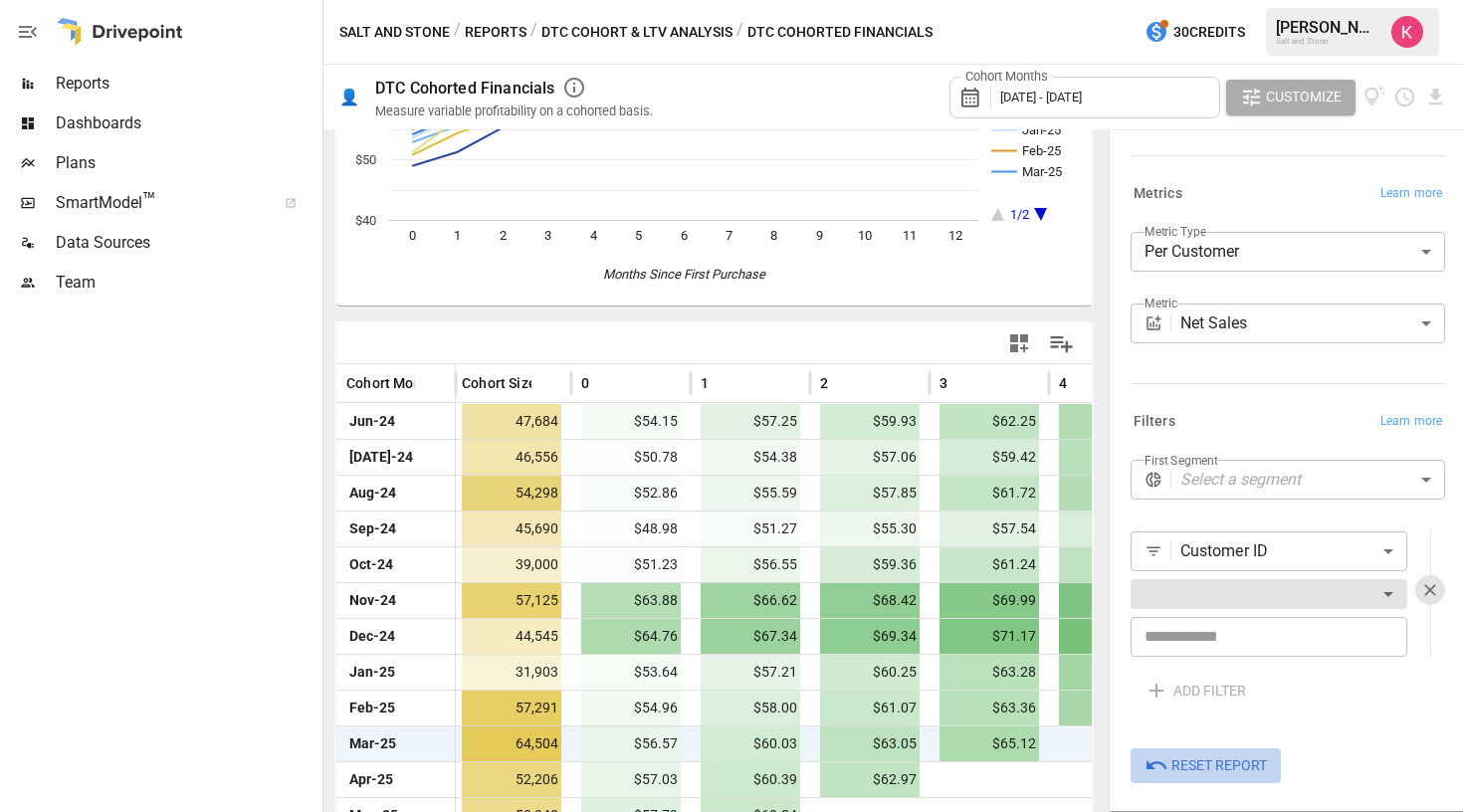 click on "Reset Report" at bounding box center [1219, 765] 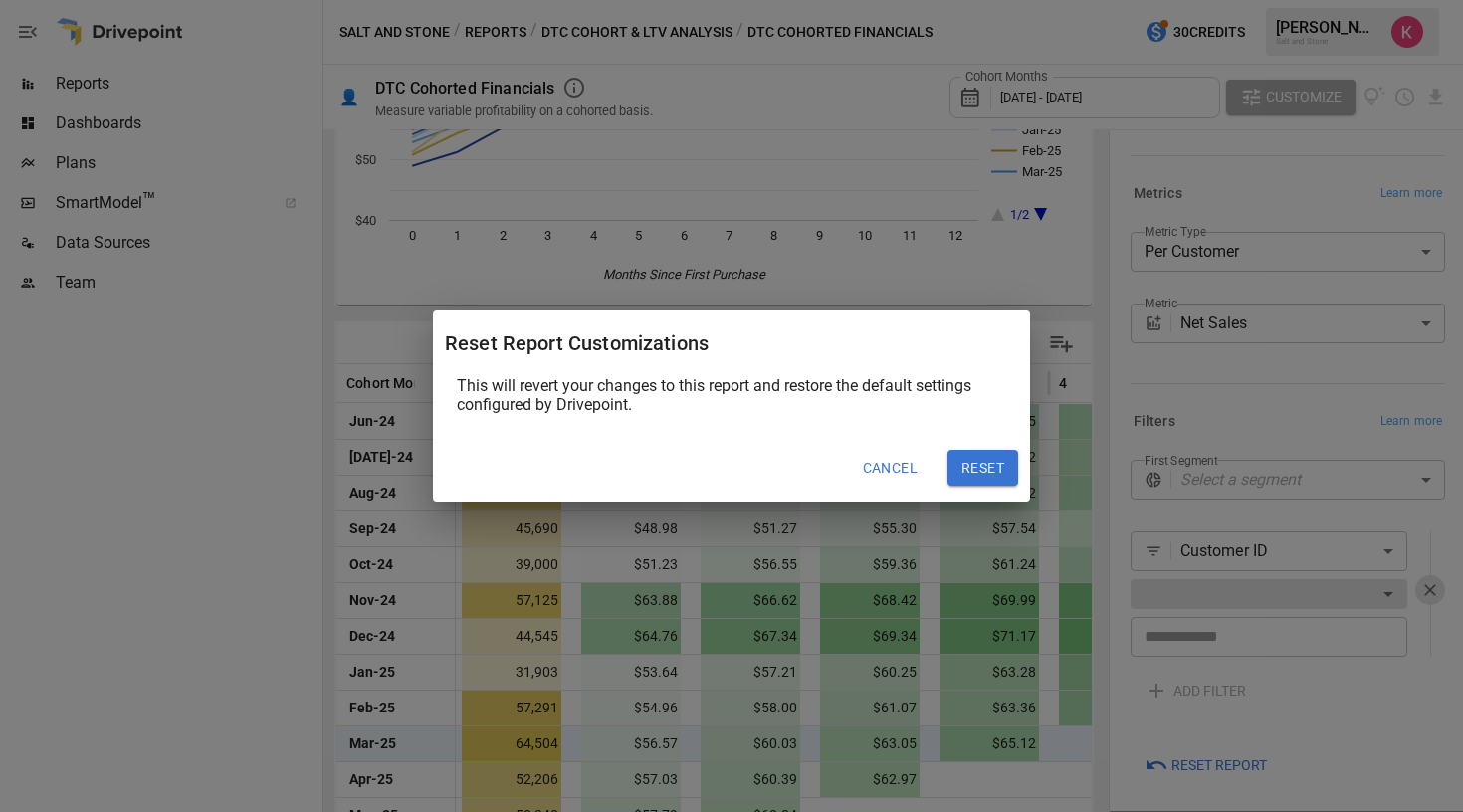 click on "Reset" at bounding box center [982, 468] 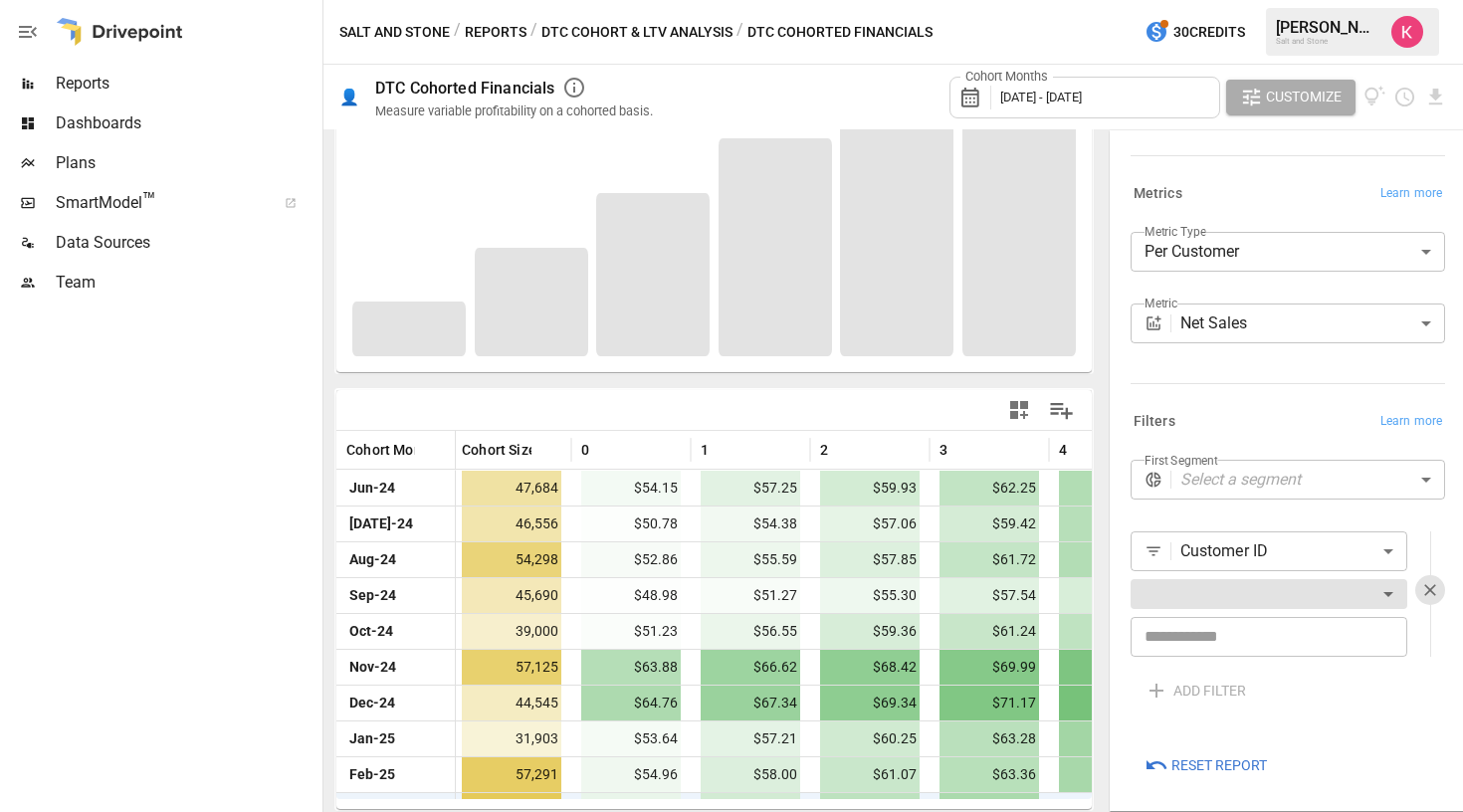 scroll, scrollTop: 168, scrollLeft: 0, axis: vertical 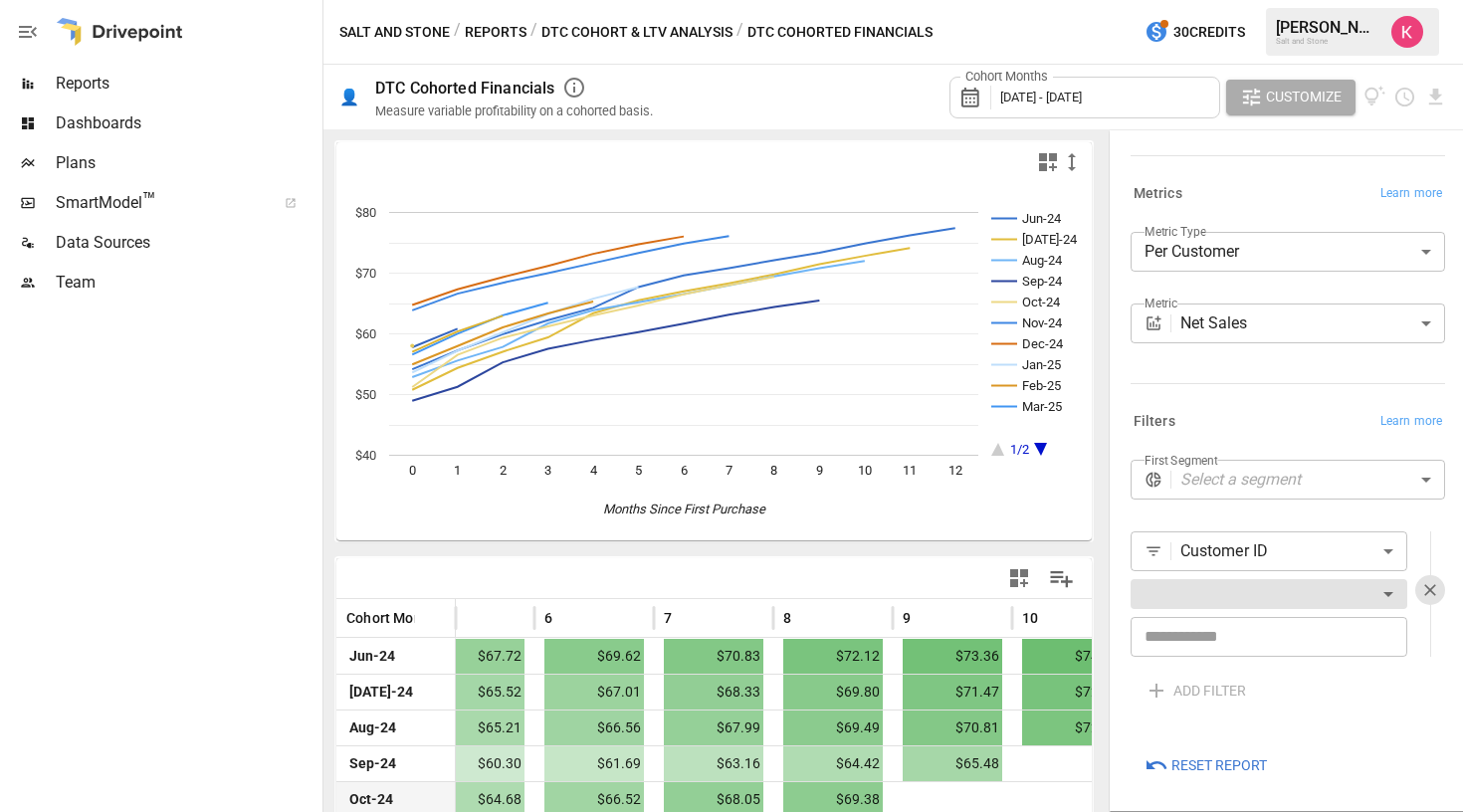 click on "Data Sources" at bounding box center (187, 243) 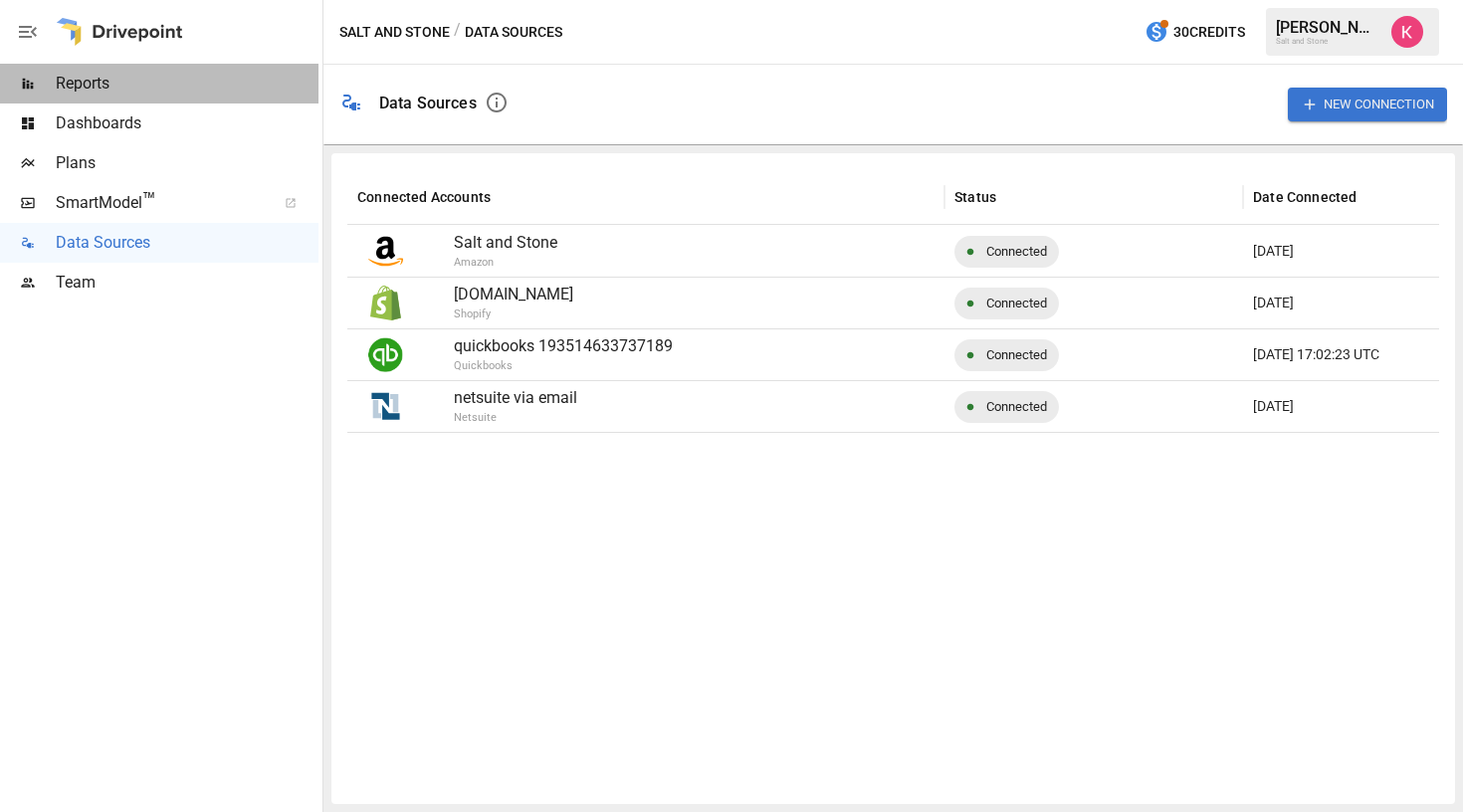 click on "Reports" at bounding box center (187, 84) 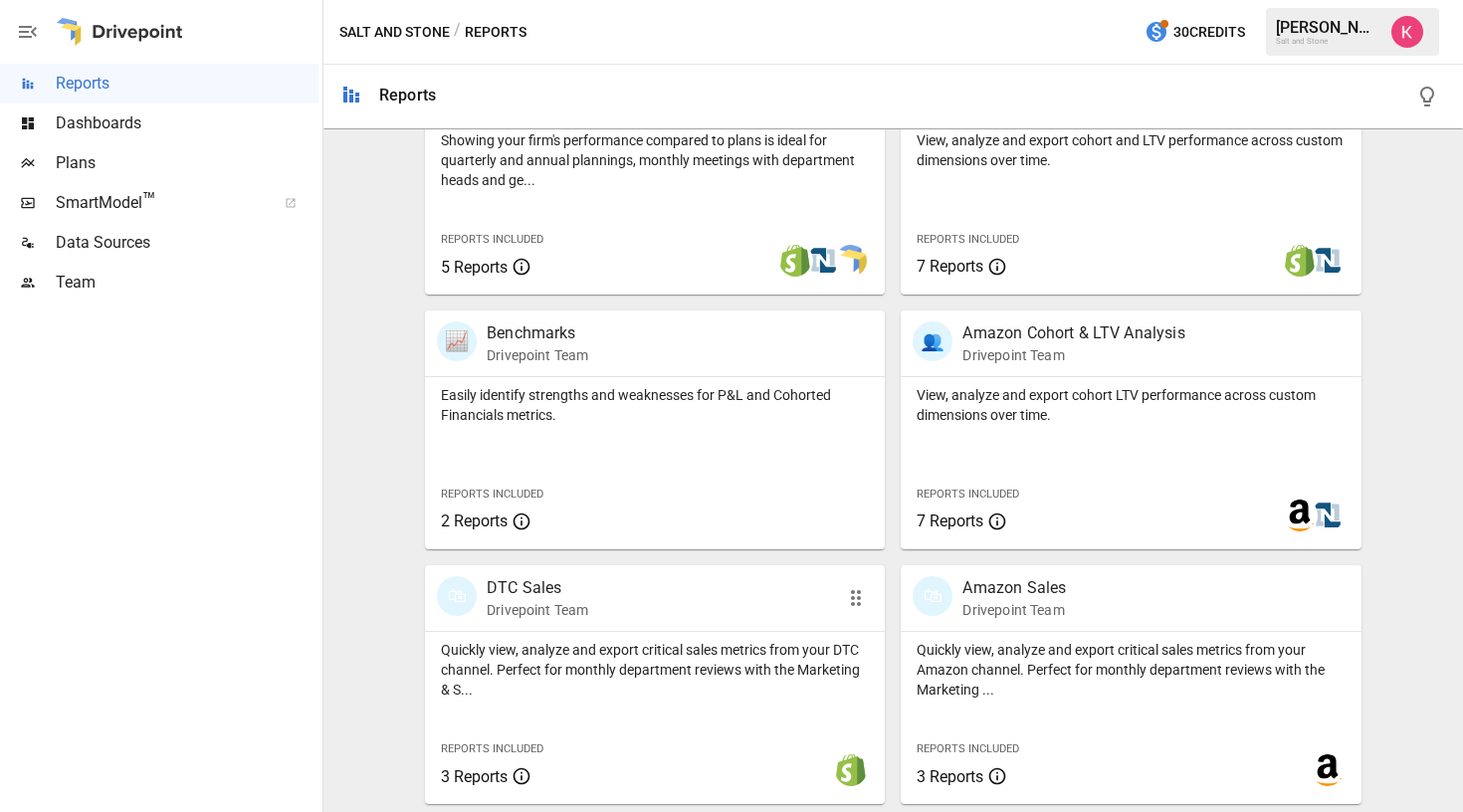 click on "DTC Sales" at bounding box center (537, 588) 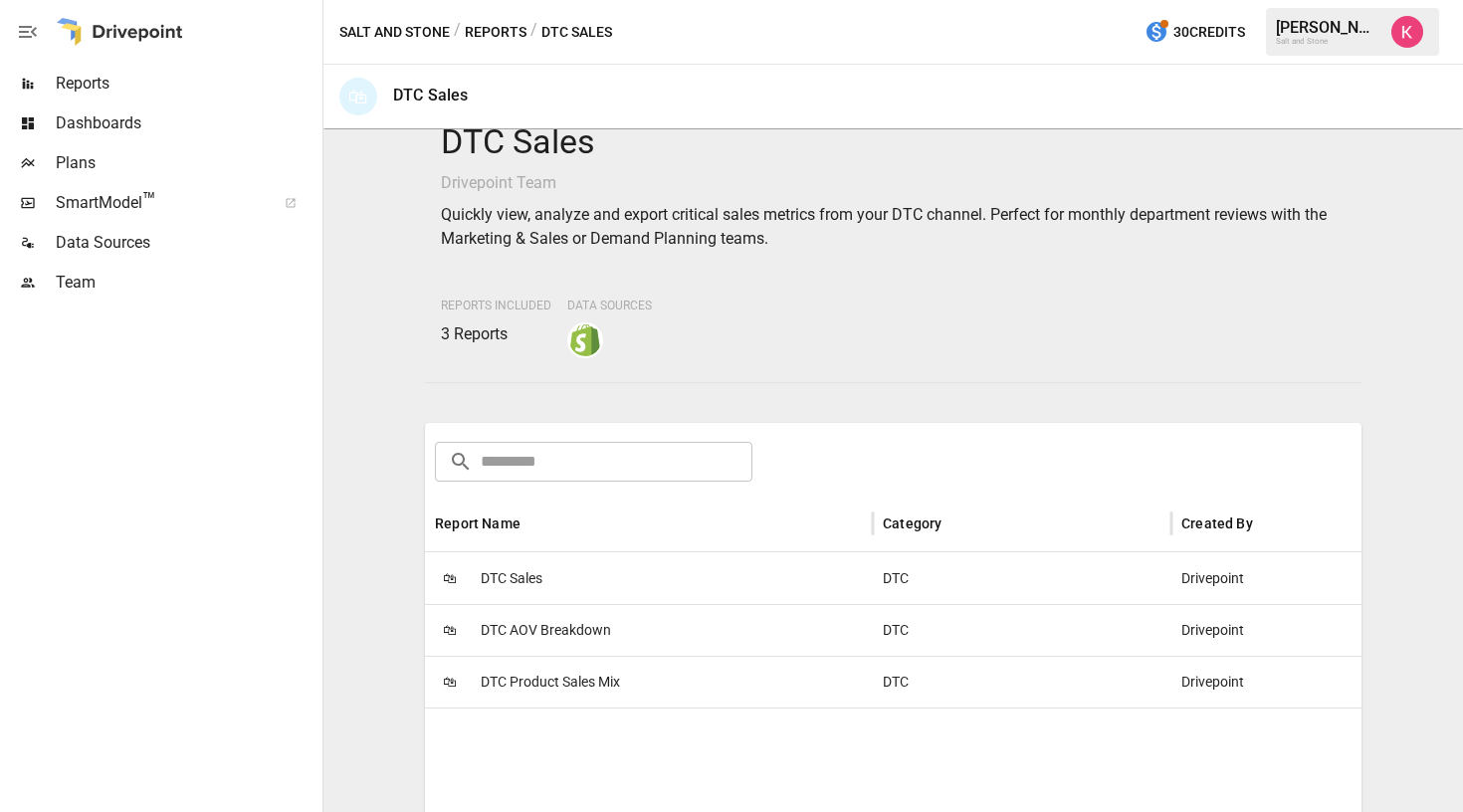 click on "DTC Sales" at bounding box center (512, 578) 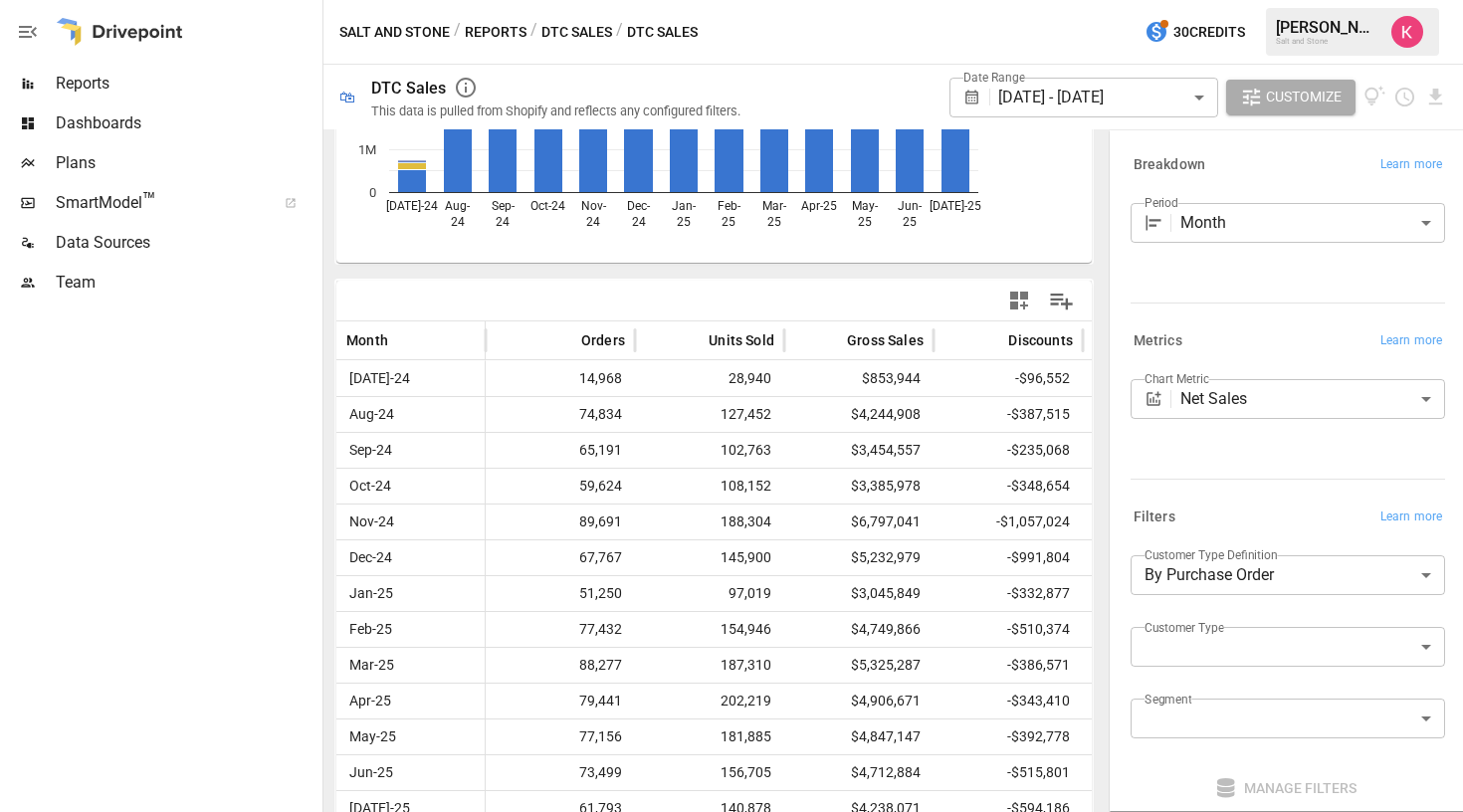 click on "Reports Dashboards Plans SmartModel ™ Data Sources Team Salt and Stone / Reports / DTC Sales / DTC Sales 30  Credits [PERSON_NAME] Salt and Stone 🛍 DTC Sales This data is pulled from Shopify and reflects any configured filters. Date Range [DATE] - [DATE] ****** ​ Customize Subscription (Returning) Subscription (First-Time) NonSubscri… NonSubscri… [DATE]-24 Aug- [DATE]- [DATE]-[DATE]- [DATE]- [DATE]- [DATE]- [DATE]- [DATE]-[DATE]- [DATE]- [DATE]-25 0 1M 2M 3M 4M 5M 6M NonSubscription (First-Time) Month Orders Units Sold Gross Sales Discounts Returns Net Sales [DATE]-24 14,968 28,940 $853,944 -$96,552 -$11,063 $746,329 Aug-24 74,834 127,452 $4,244,908 -$387,515 -$54,054 $3,803,339 Sep-24 65,191 102,763 $3,454,557 -$235,068 -$53,934 $3,165,555 Oct-24 59,624 108,152 $3,385,978 -$348,654 -$58,722 $2,978,602 Nov-24 89,691 188,304 $6,797,041 -$1,057,024 -$67,343 $5,672,675 Dec-24 67,767 145,900 $5,232,979 -$991,804 -$112,866 $4,128,309 Jan-25 51,250 97,019 $3,045,849 -$332,877 -$61,231 $2,651,741 Feb-25 ​" at bounding box center (732, 0) 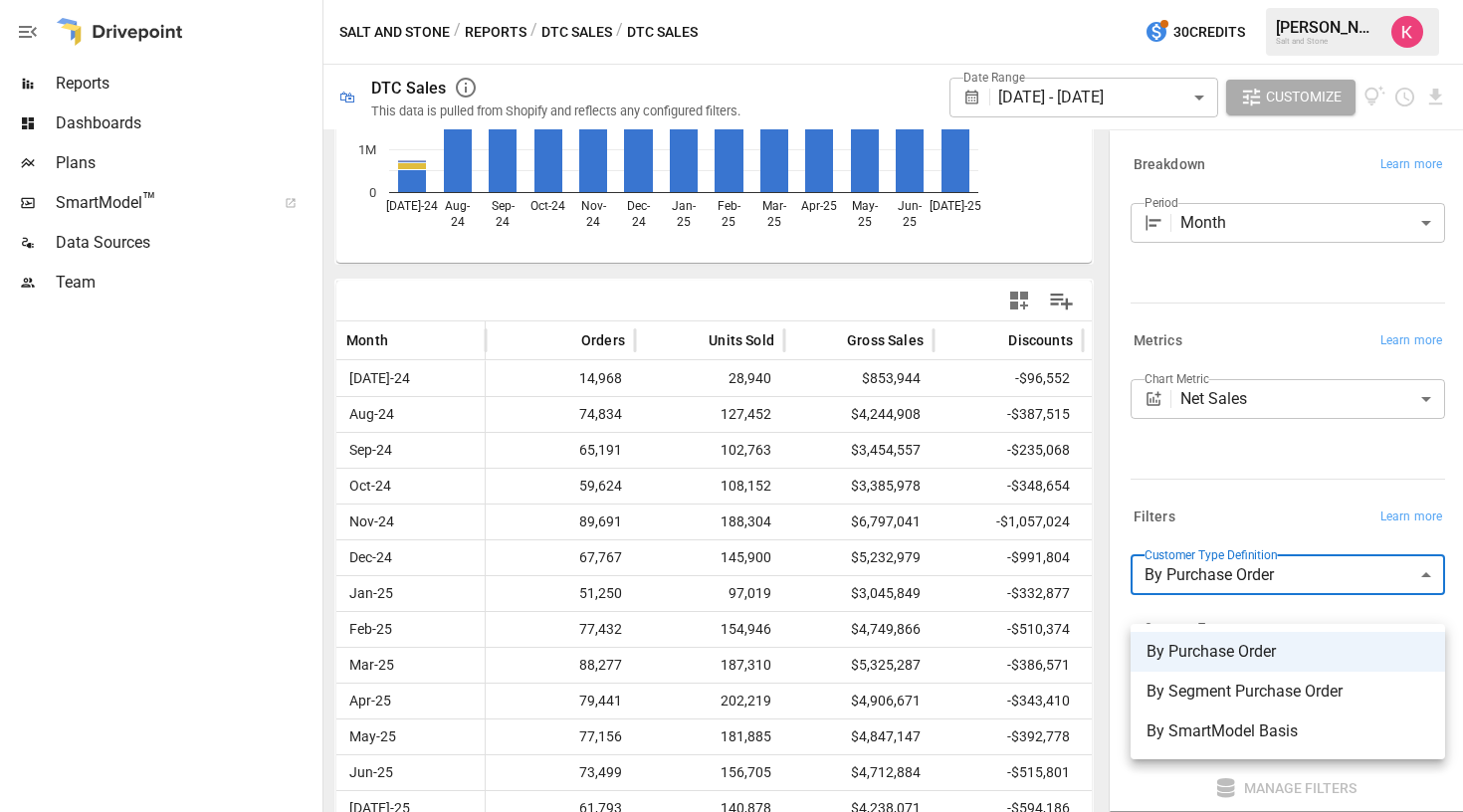 click at bounding box center [732, 406] 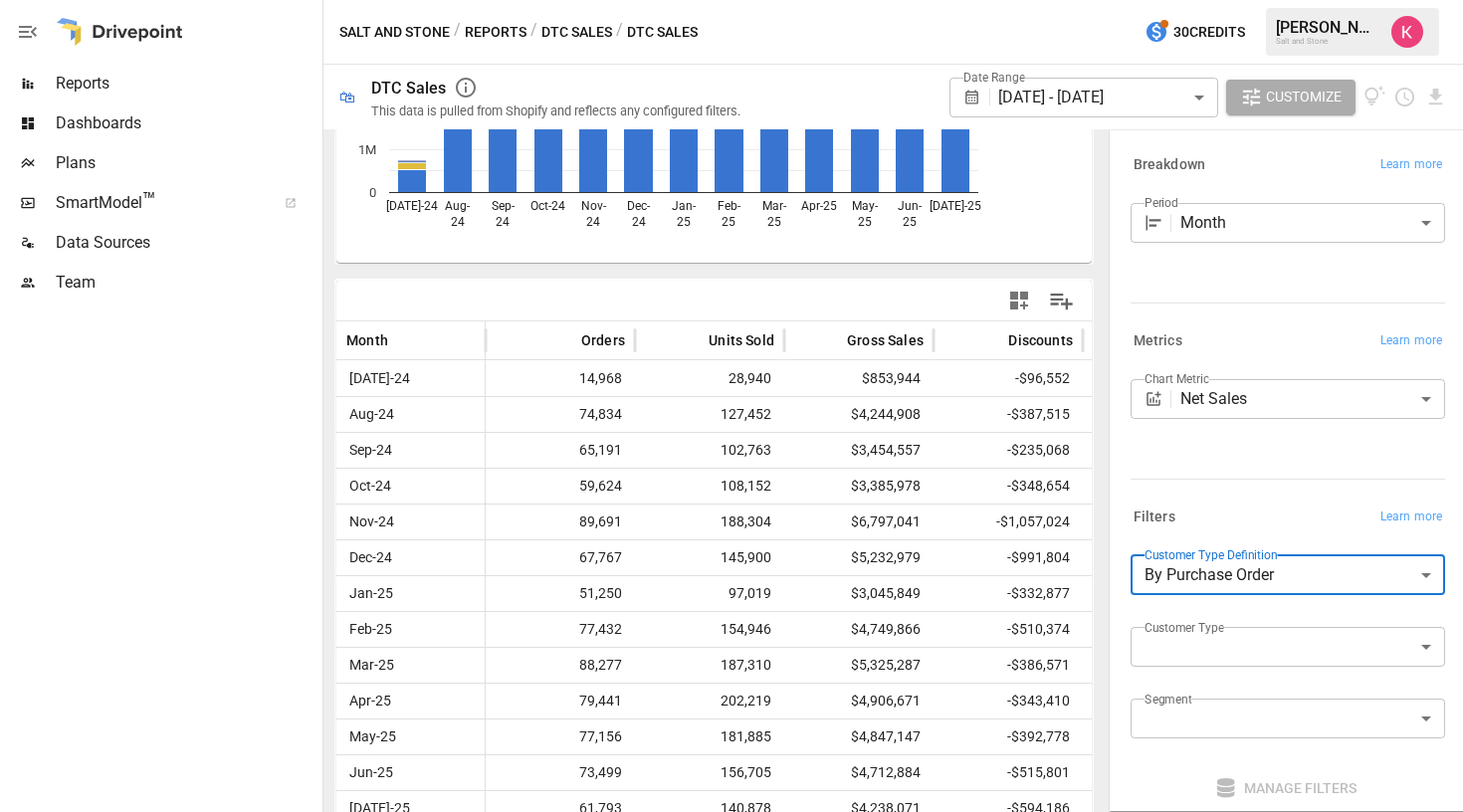 click on "Reports Dashboards Plans SmartModel ™ Data Sources Team Salt and Stone / Reports / DTC Sales / DTC Sales 30  Credits [PERSON_NAME] Salt and Stone 🛍 DTC Sales This data is pulled from Shopify and reflects any configured filters. Date Range [DATE] - [DATE] ****** ​ Customize Subscription (Returning) Subscription (First-Time) NonSubscri… NonSubscri… [DATE]-24 Aug- [DATE]- [DATE]-[DATE]- [DATE]- [DATE]- [DATE]- [DATE]- [DATE]-[DATE]- [DATE]- [DATE]-25 0 1M 2M 3M 4M 5M 6M NonSubscription (First-Time) Month Orders Units Sold Gross Sales Discounts Returns Net Sales [DATE]-24 14,968 28,940 $853,944 -$96,552 -$11,063 $746,329 Aug-24 74,834 127,452 $4,244,908 -$387,515 -$54,054 $3,803,339 Sep-24 65,191 102,763 $3,454,557 -$235,068 -$53,934 $3,165,555 Oct-24 59,624 108,152 $3,385,978 -$348,654 -$58,722 $2,978,602 Nov-24 89,691 188,304 $6,797,041 -$1,057,024 -$67,343 $5,672,675 Dec-24 67,767 145,900 $5,232,979 -$991,804 -$112,866 $4,128,309 Jan-25 51,250 97,019 $3,045,849 -$332,877 -$61,231 $2,651,741 Feb-25 ​" at bounding box center (732, 0) 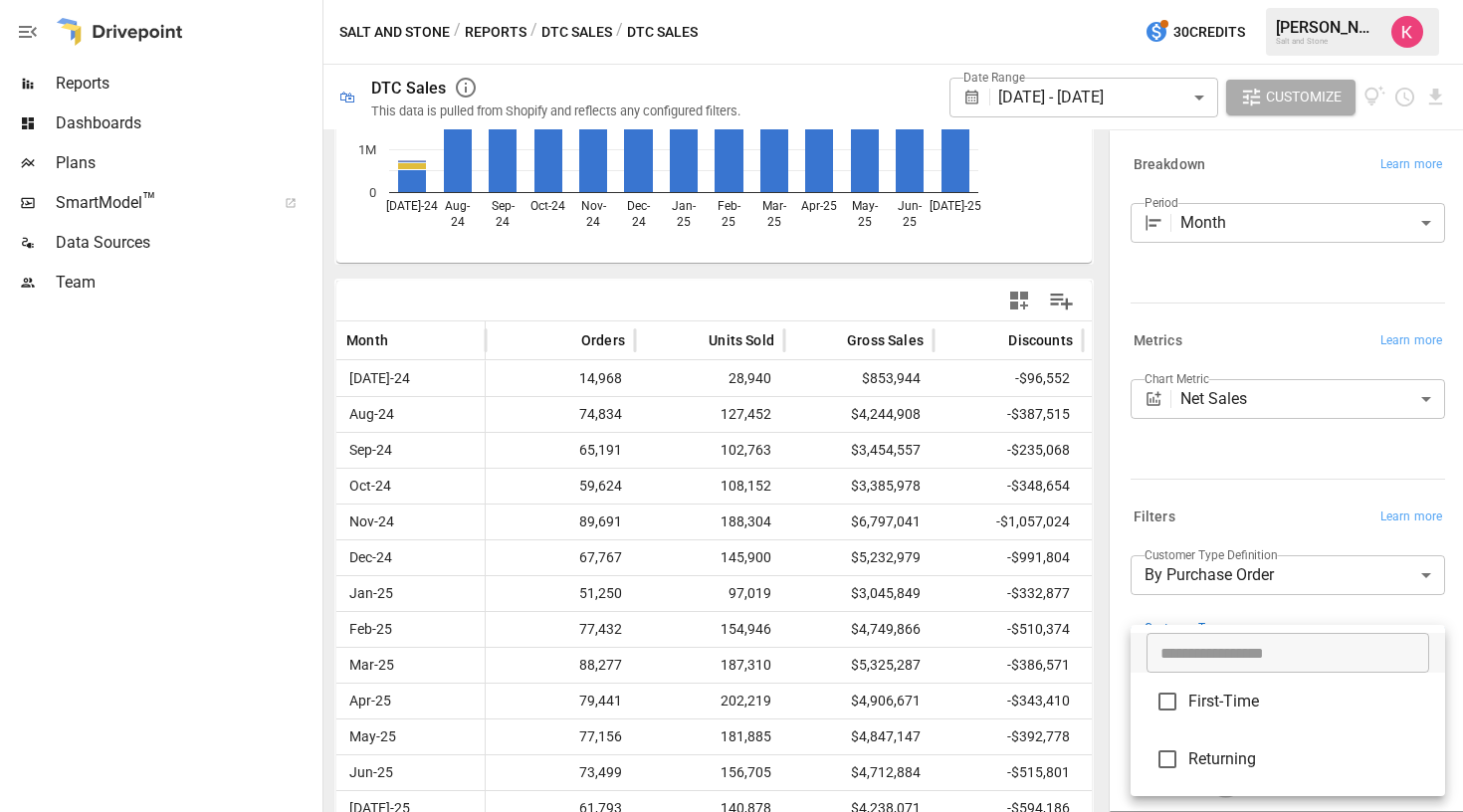click at bounding box center [732, 406] 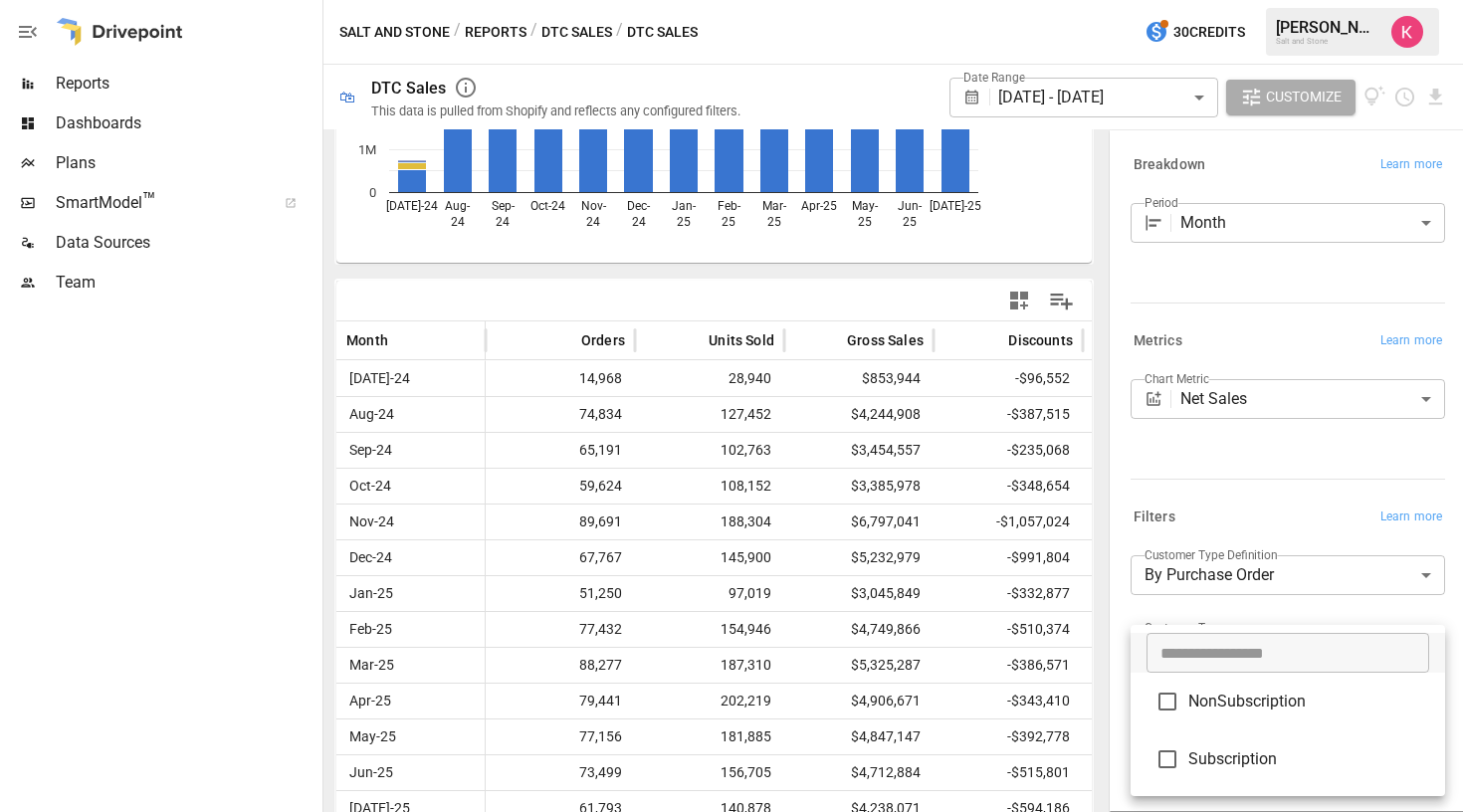 click on "Reports Dashboards Plans SmartModel ™ Data Sources Team Salt and Stone / Reports / DTC Sales / DTC Sales 30  Credits [PERSON_NAME] Salt and Stone 🛍 DTC Sales This data is pulled from Shopify and reflects any configured filters. Date Range [DATE] - [DATE] ****** ​ Customize Subscription (Returning) Subscription (First-Time) NonSubscri… NonSubscri… [DATE]-24 Aug- [DATE]- [DATE]-[DATE]- [DATE]- [DATE]- [DATE]- [DATE]- [DATE]-[DATE]- [DATE]- [DATE]-25 0 1M 2M 3M 4M 5M 6M NonSubscription (First-Time) Month Orders Units Sold Gross Sales Discounts Returns Net Sales [DATE]-24 14,968 28,940 $853,944 -$96,552 -$11,063 $746,329 Aug-24 74,834 127,452 $4,244,908 -$387,515 -$54,054 $3,803,339 Sep-24 65,191 102,763 $3,454,557 -$235,068 -$53,934 $3,165,555 Oct-24 59,624 108,152 $3,385,978 -$348,654 -$58,722 $2,978,602 Nov-24 89,691 188,304 $6,797,041 -$1,057,024 -$67,343 $5,672,675 Dec-24 67,767 145,900 $5,232,979 -$991,804 -$112,866 $4,128,309 Jan-25 51,250 97,019 $3,045,849 -$332,877 -$61,231 $2,651,741 Feb-25 ​" at bounding box center [732, 0] 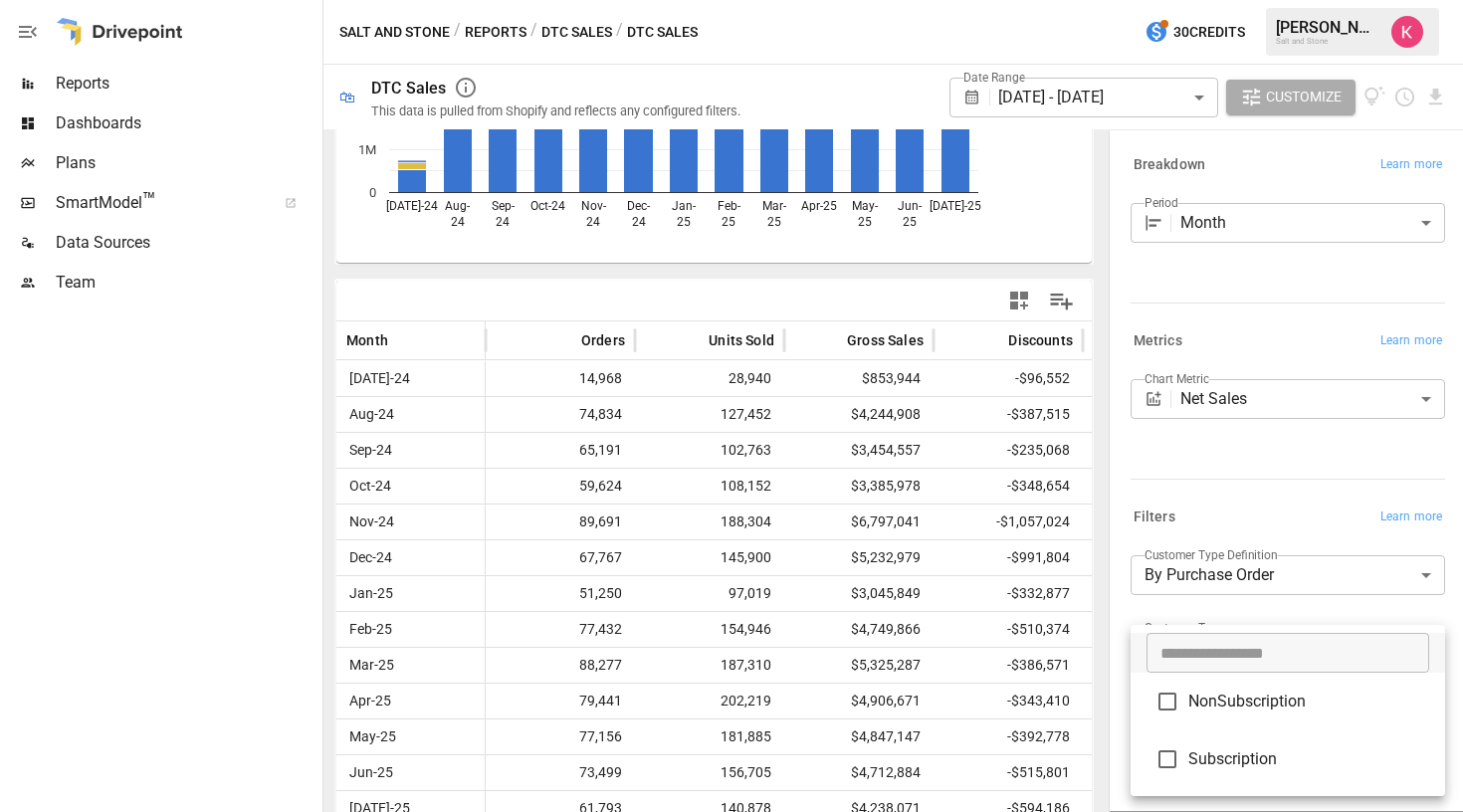 click at bounding box center [732, 406] 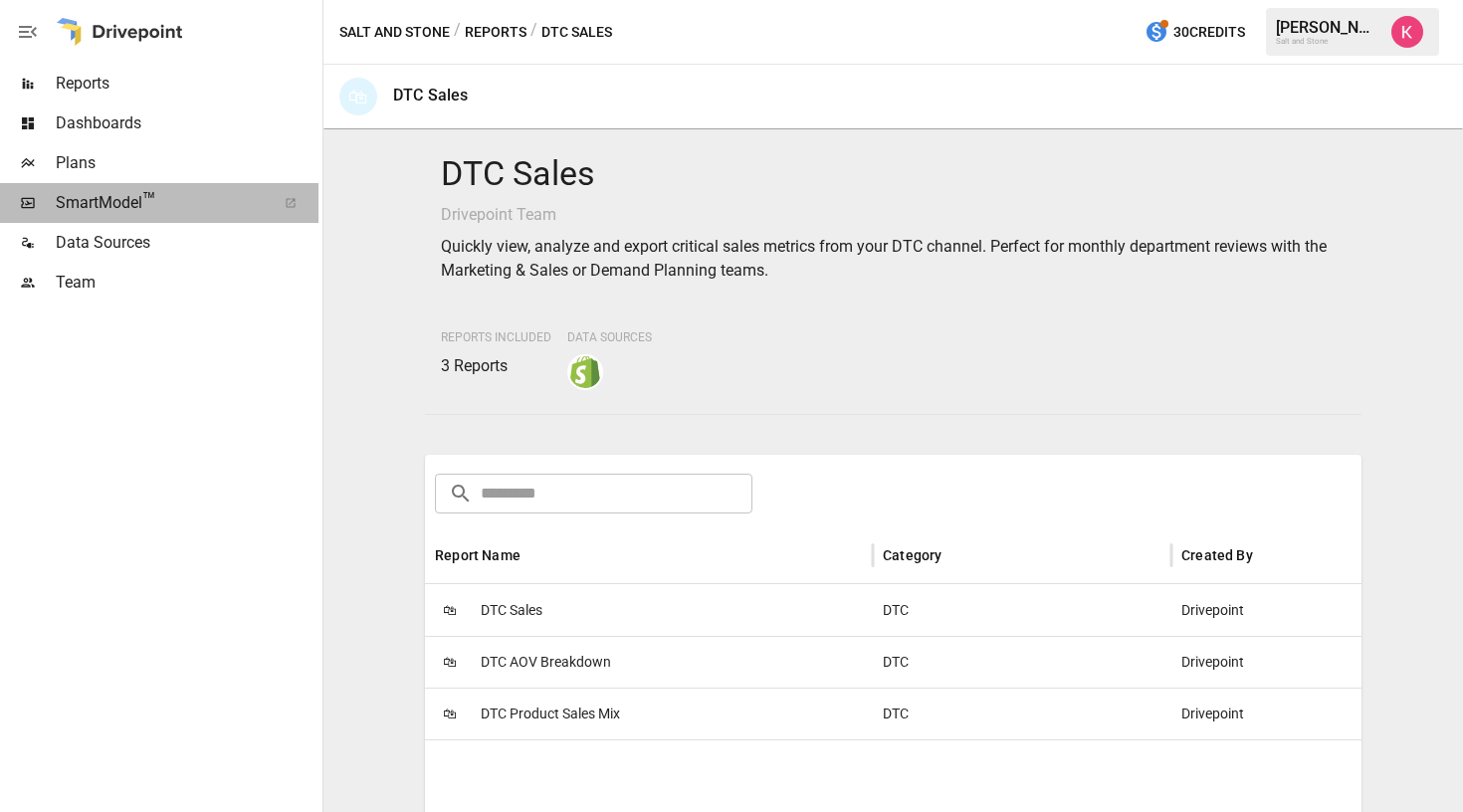 click on "SmartModel ™" at bounding box center [159, 203] 